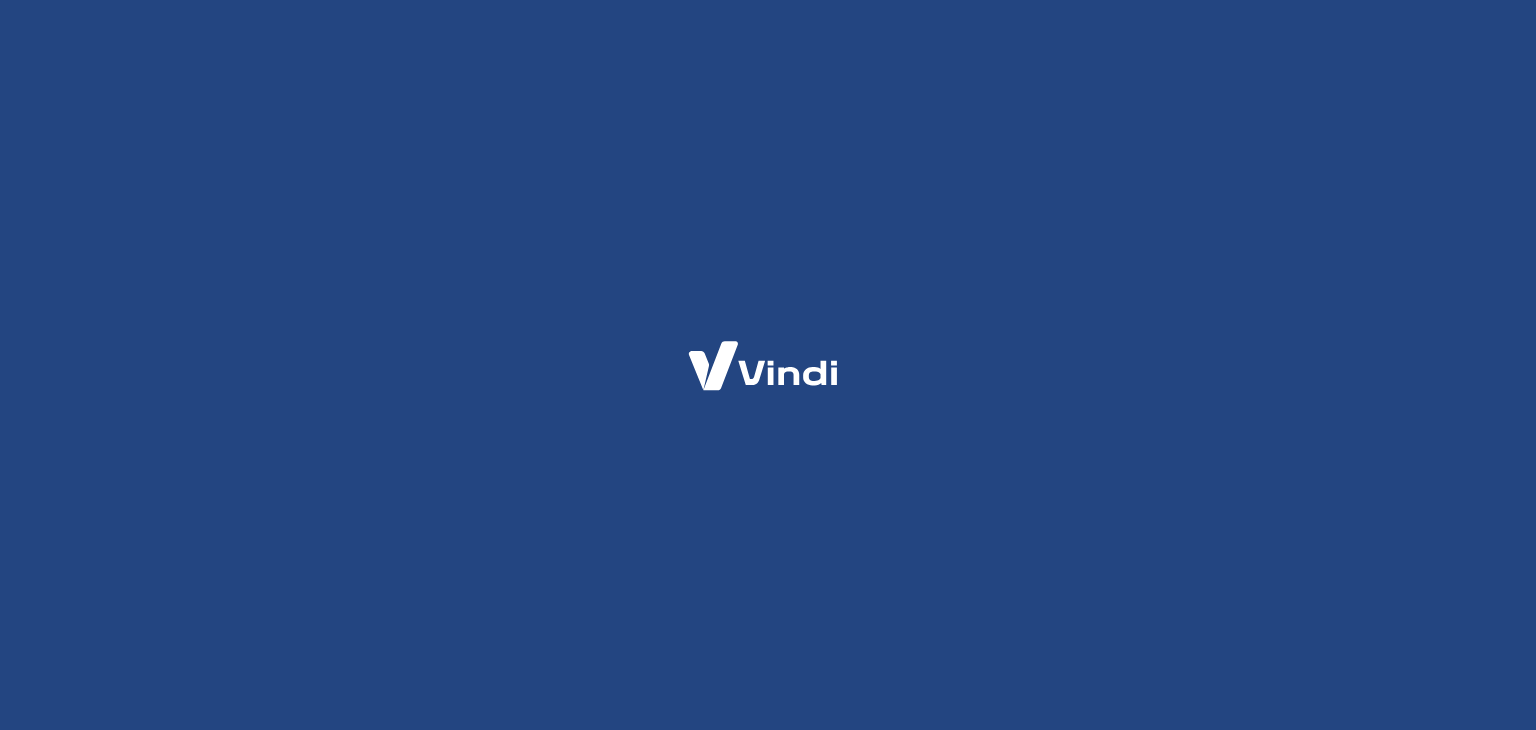 scroll, scrollTop: 0, scrollLeft: 0, axis: both 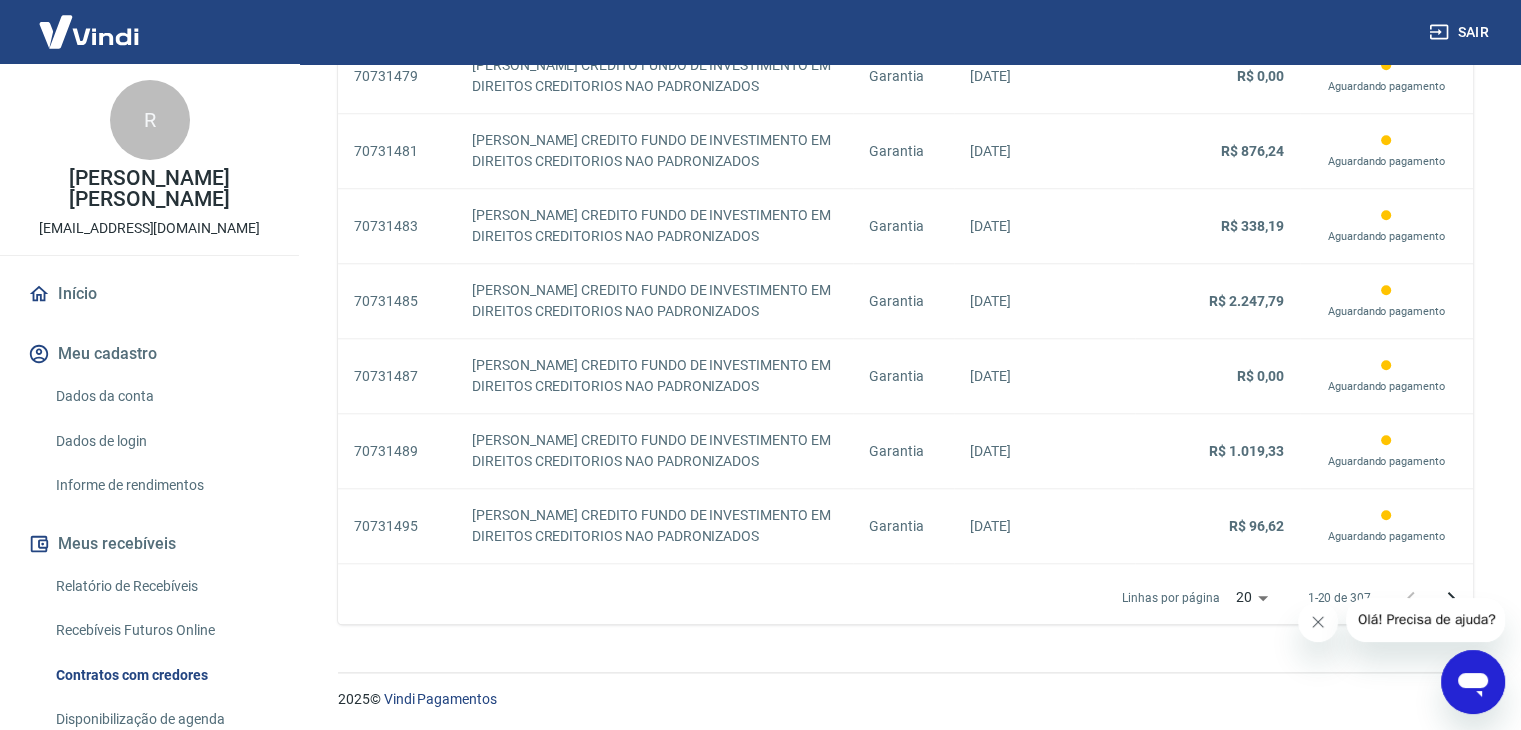 click 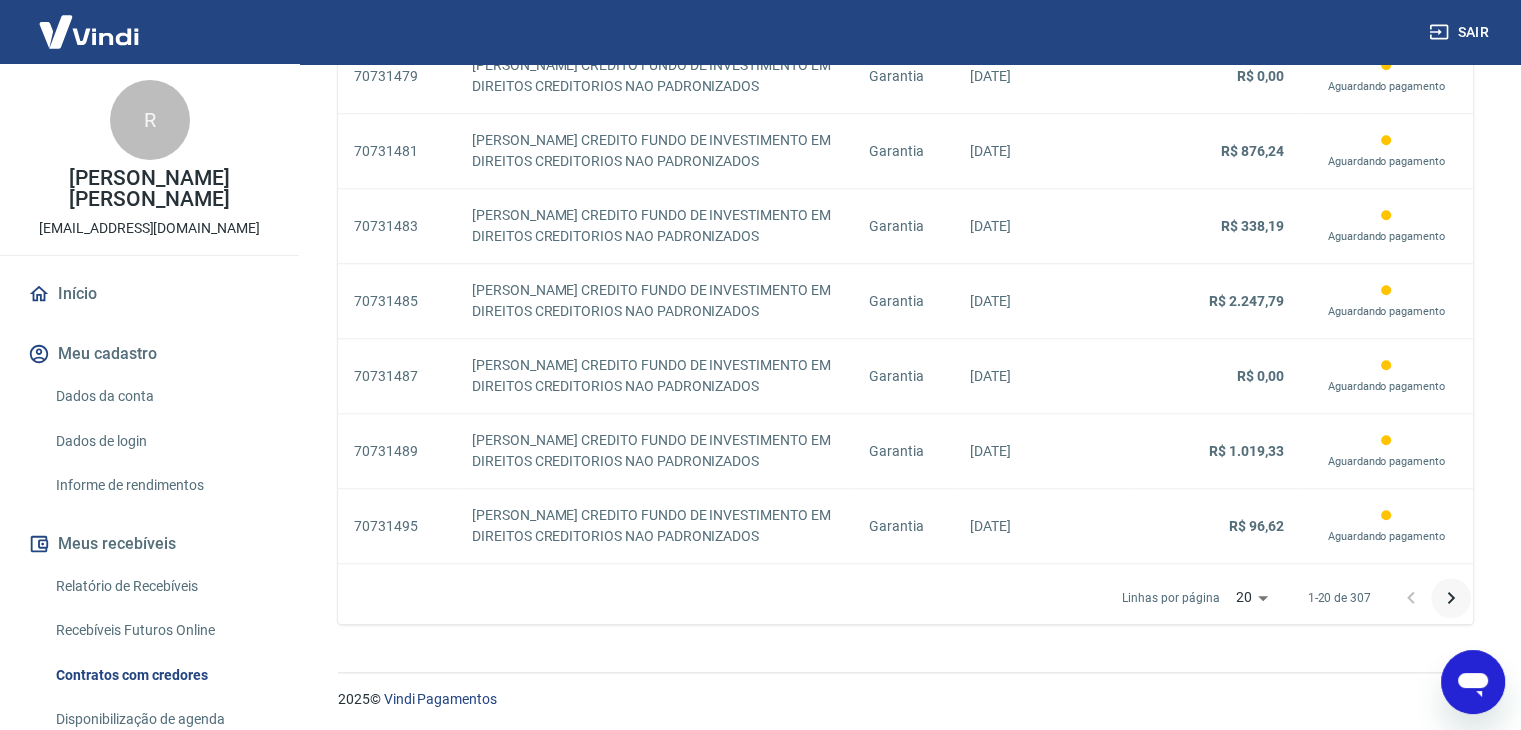 click 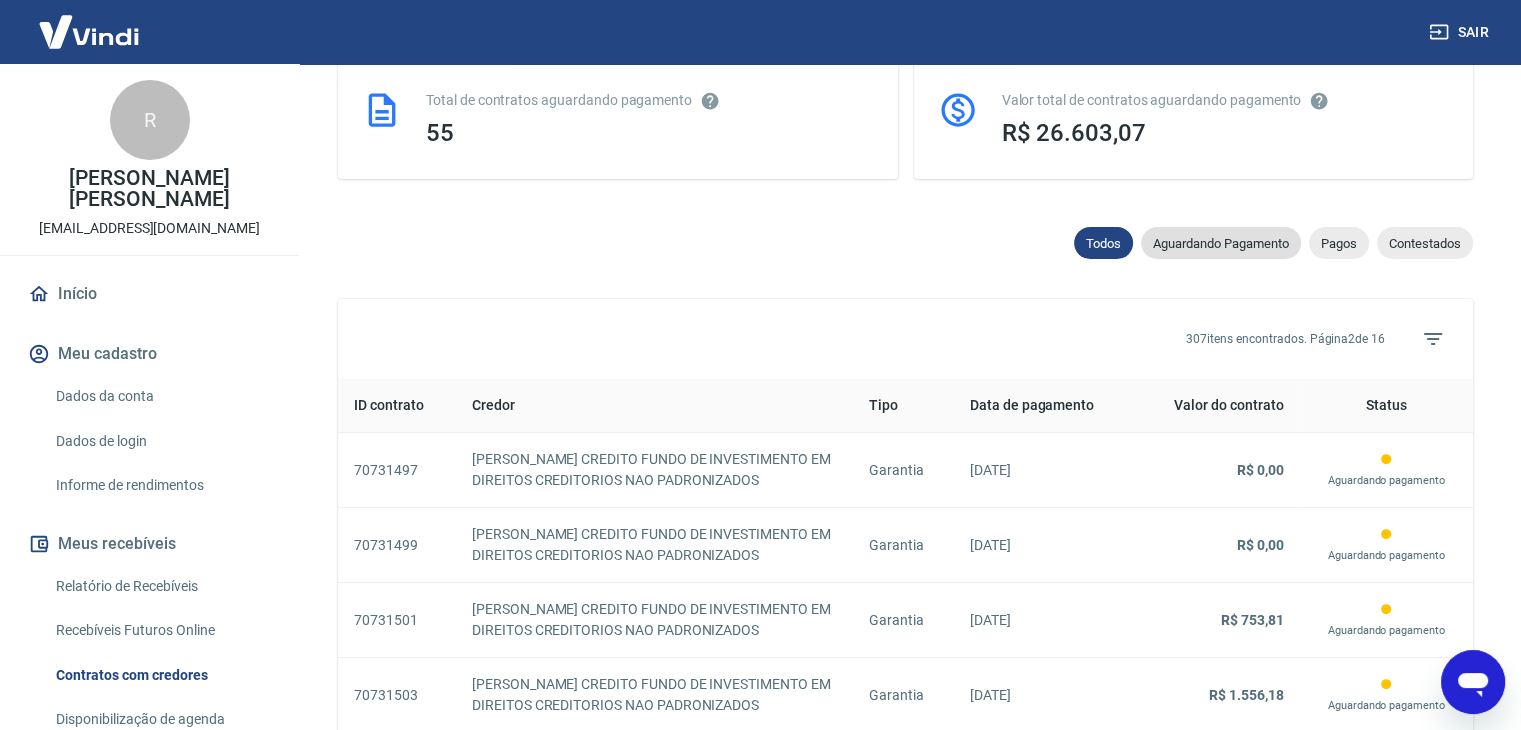scroll, scrollTop: 475, scrollLeft: 0, axis: vertical 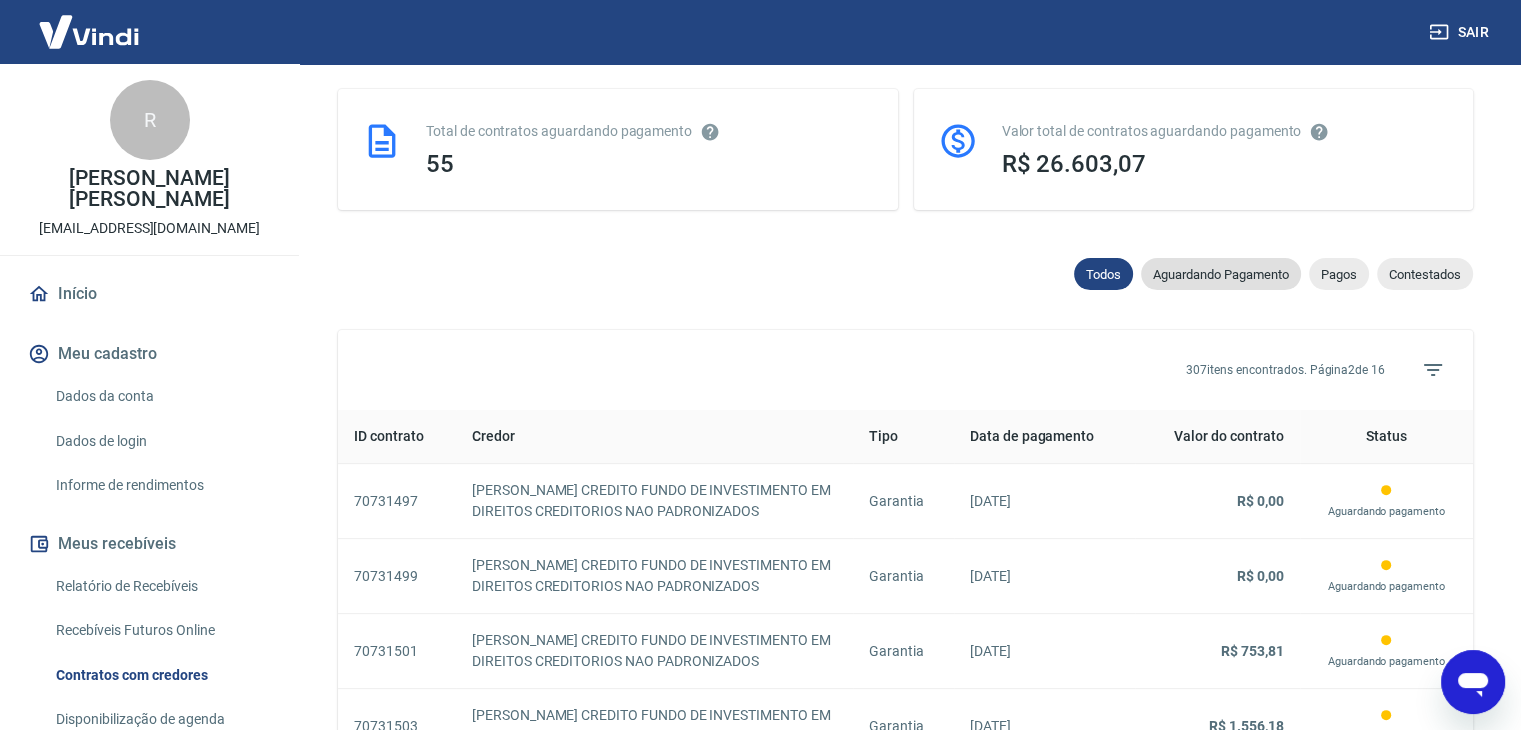 click on "Aguardando Pagamento" at bounding box center (1221, 274) 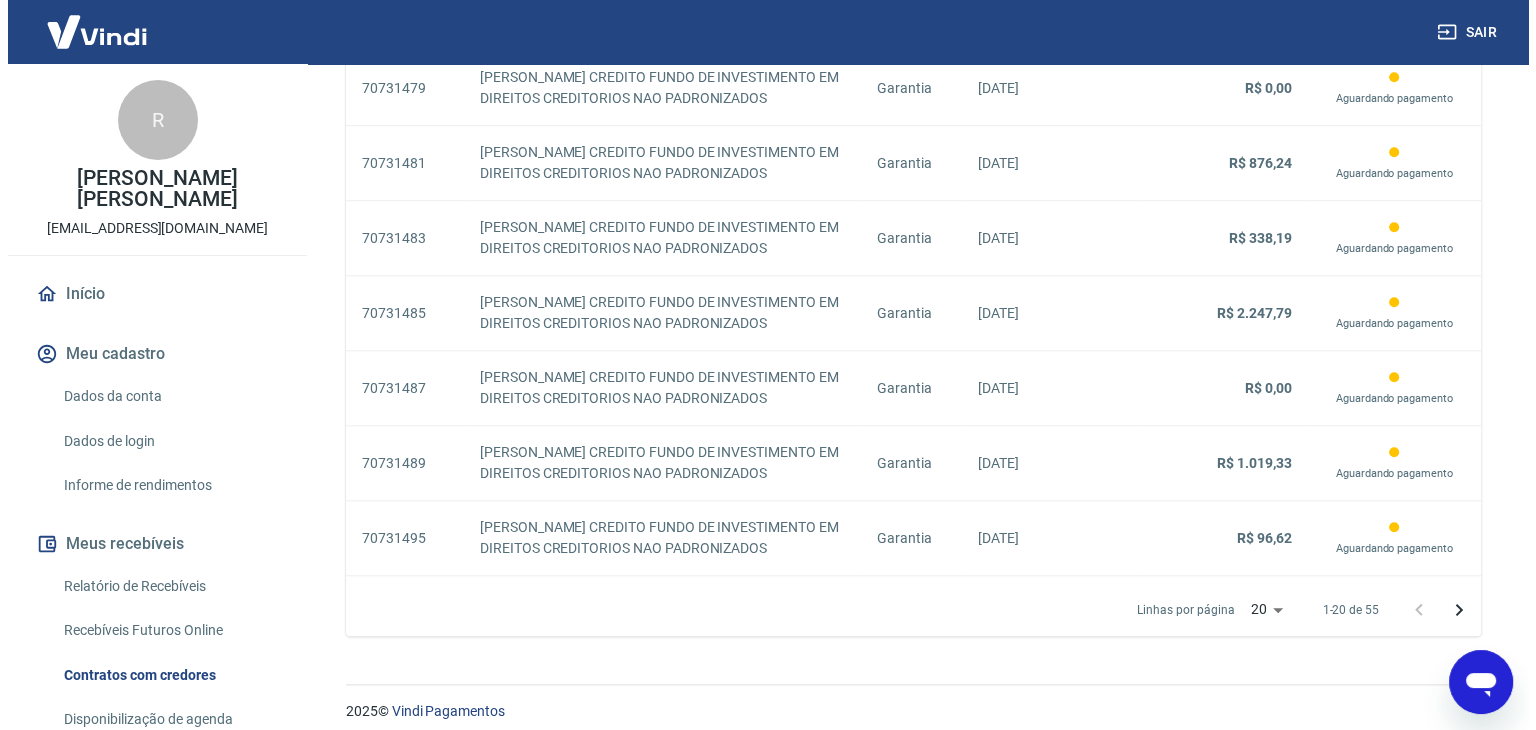 scroll, scrollTop: 1875, scrollLeft: 0, axis: vertical 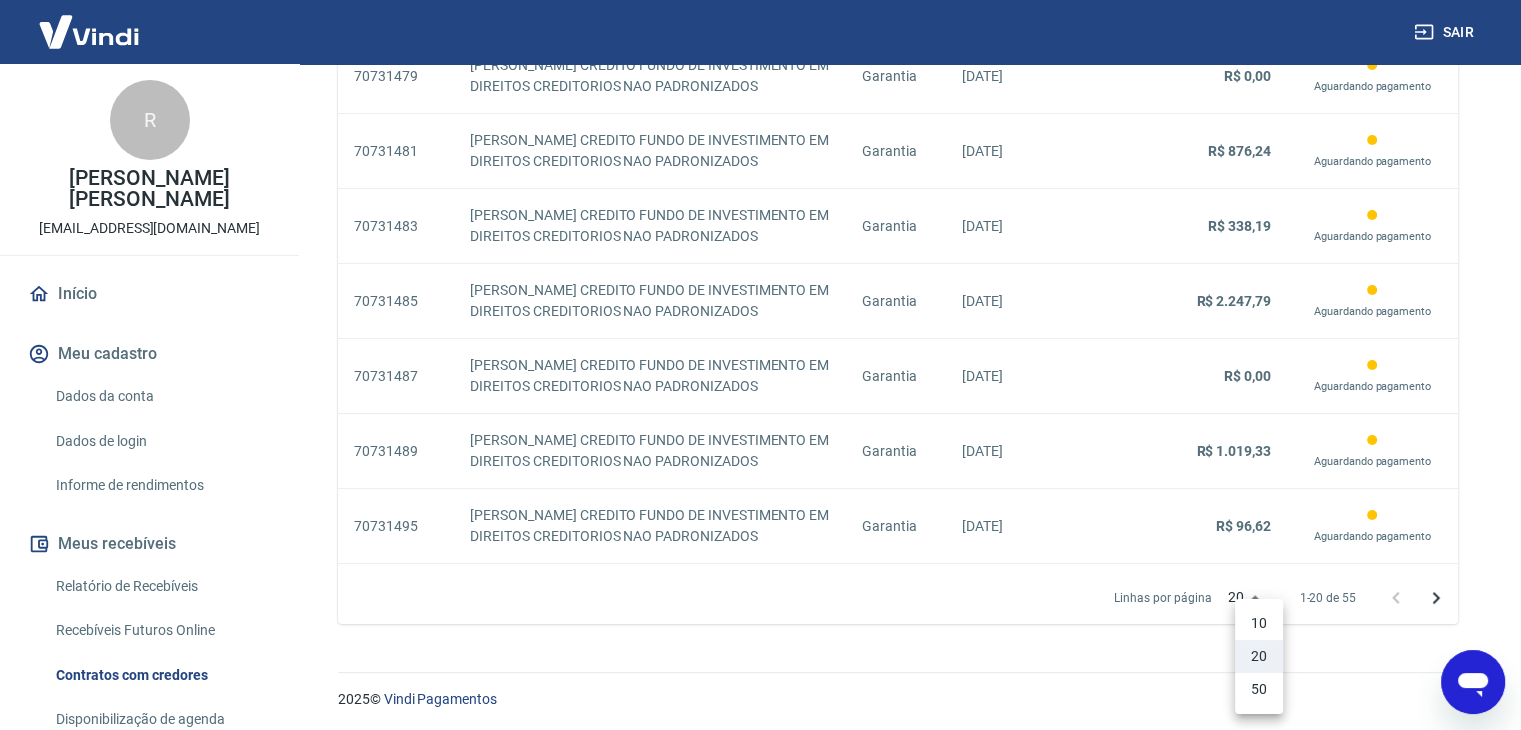 click on "Sair R Rafael Luiz Oliveira Erdei contato.vindi@casadoroadie.com.br Início Meu cadastro Dados da conta Dados de login Informe de rendimentos Meus recebíveis Relatório de Recebíveis Recebíveis Futuros Online Contratos com credores Disponibilização de agenda Conta Digital Saldo e Extrato Saque Conta digital Segurança Fale conosco Volte para o portal de gerenciamento de vendas do Intermediador. Voltar para  Intermediador Contratos com credores Conforme Resolução 4.734 do Banco Central, é possível compartilhar as informações dos seus recebíveis com instituições credoras e oferecê-los como garantia em empréstimos. Para isso, são feitos contratos com estas instituições a fim de que possam redirecionar e liquidar os valores para um outro beneficiário. Abaixo estão todos os contratos que você possui com credores nos quais as informações dos seus recebíveis Vindi estão sendo compartilhadas. O que é a negocição de recebíveis? Saiba Mais Total de contratos aguardando pagamento 55 Todos 1" at bounding box center [760, -1510] 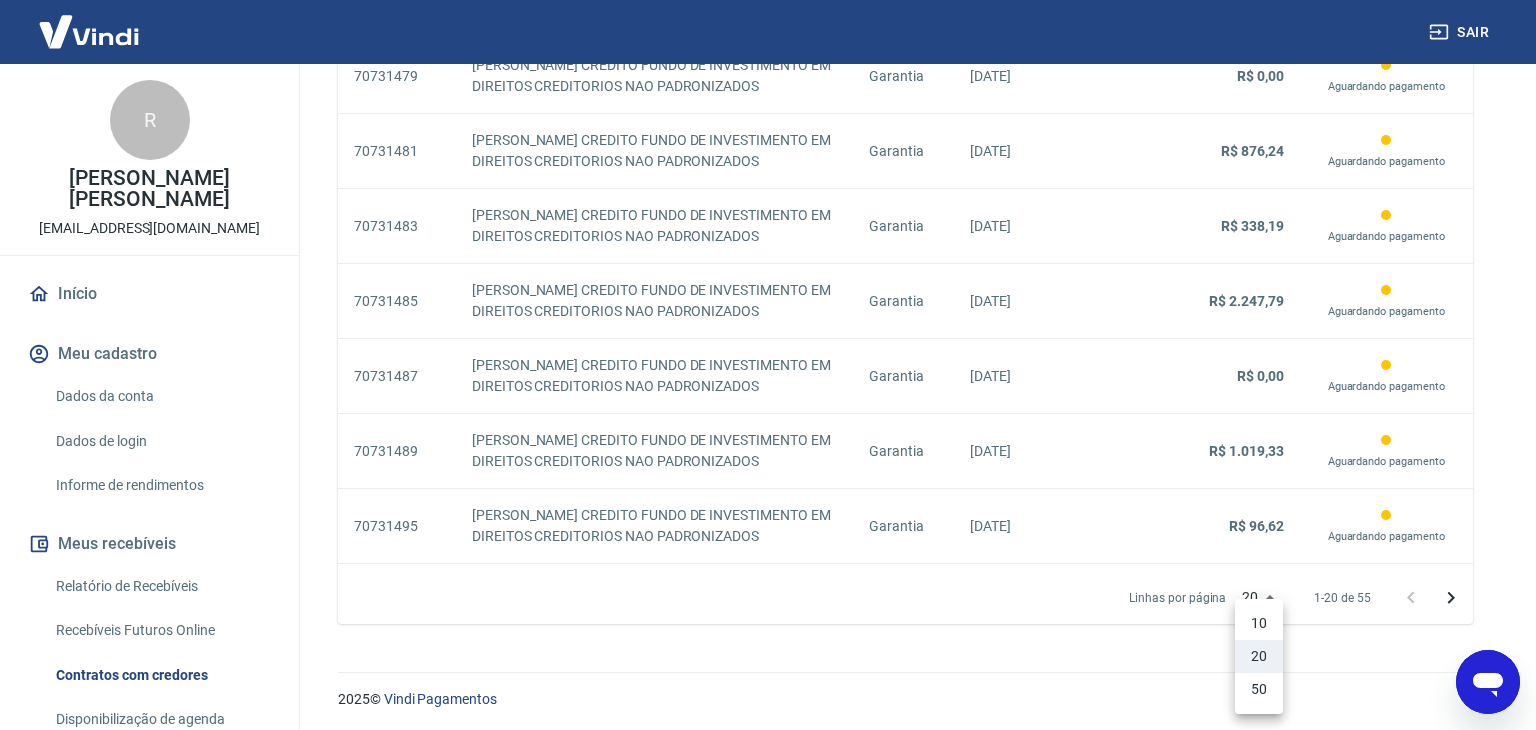 click on "50" at bounding box center (1259, 689) 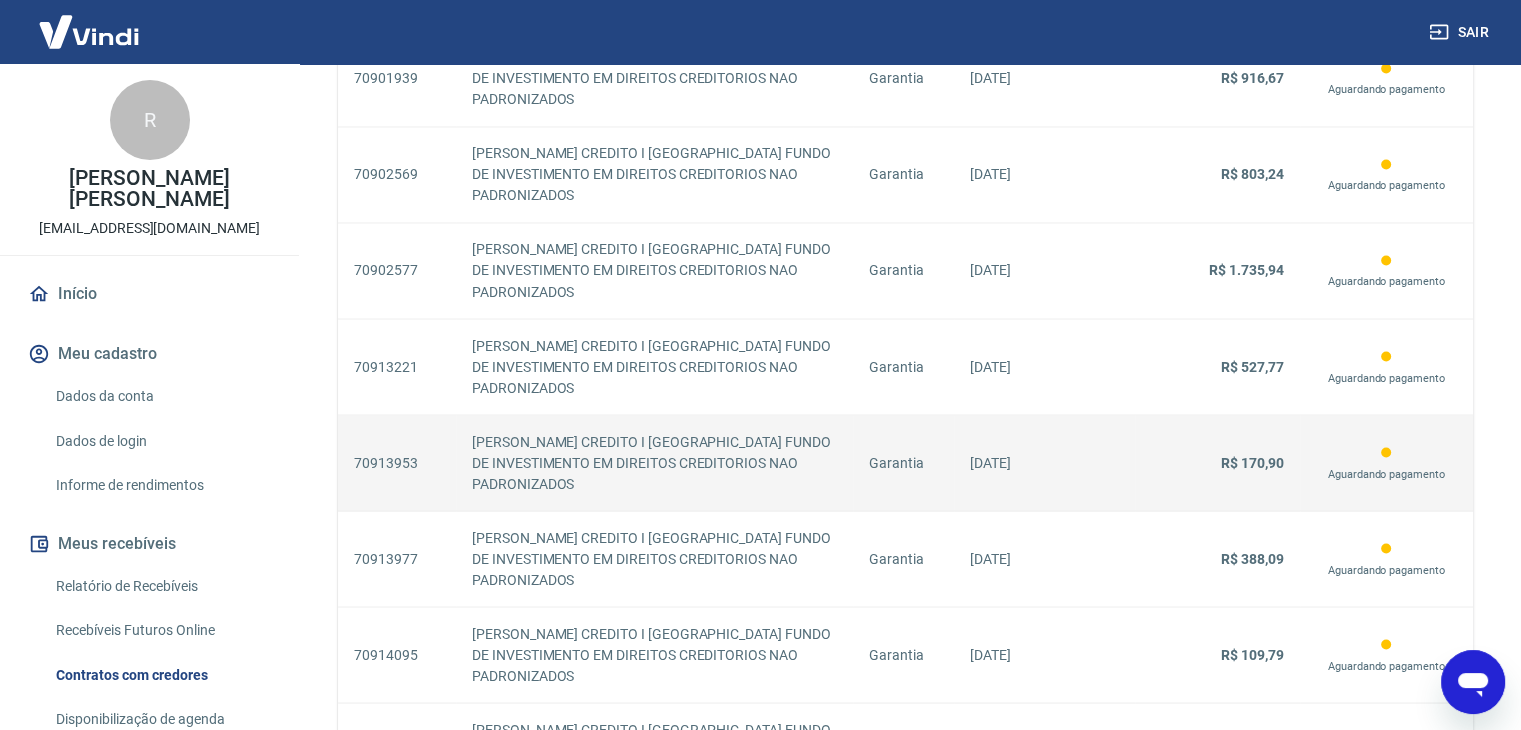 scroll, scrollTop: 3475, scrollLeft: 0, axis: vertical 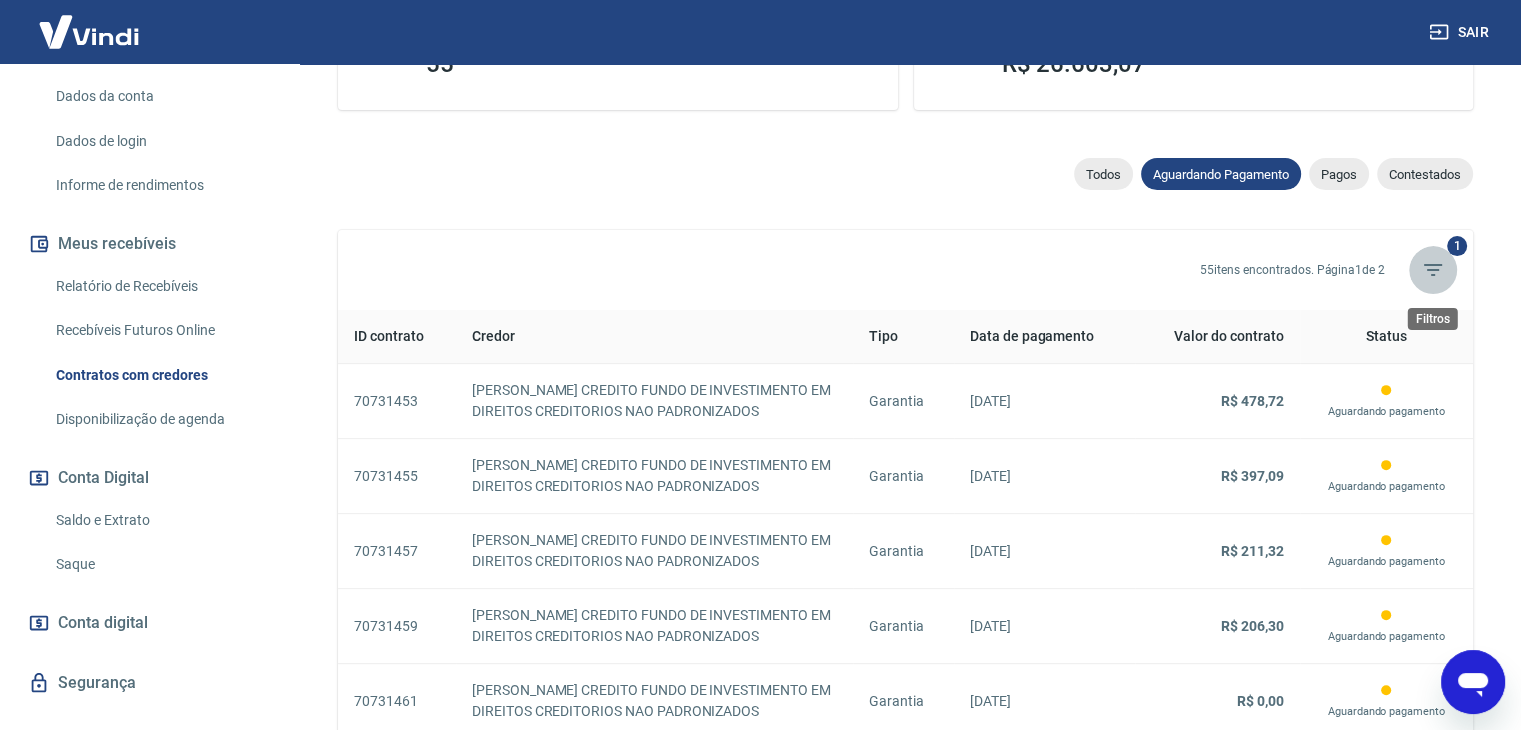 click 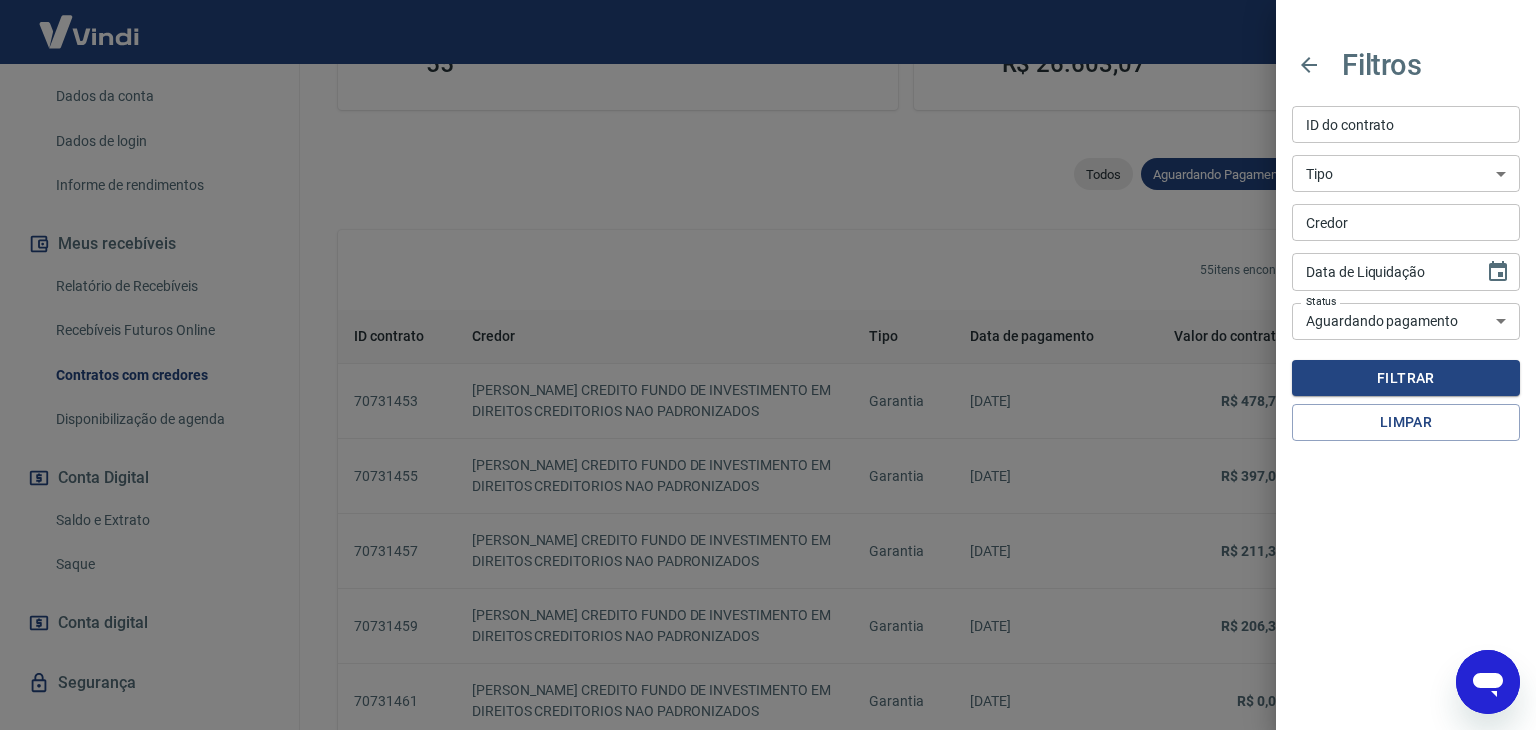 click at bounding box center [768, 365] 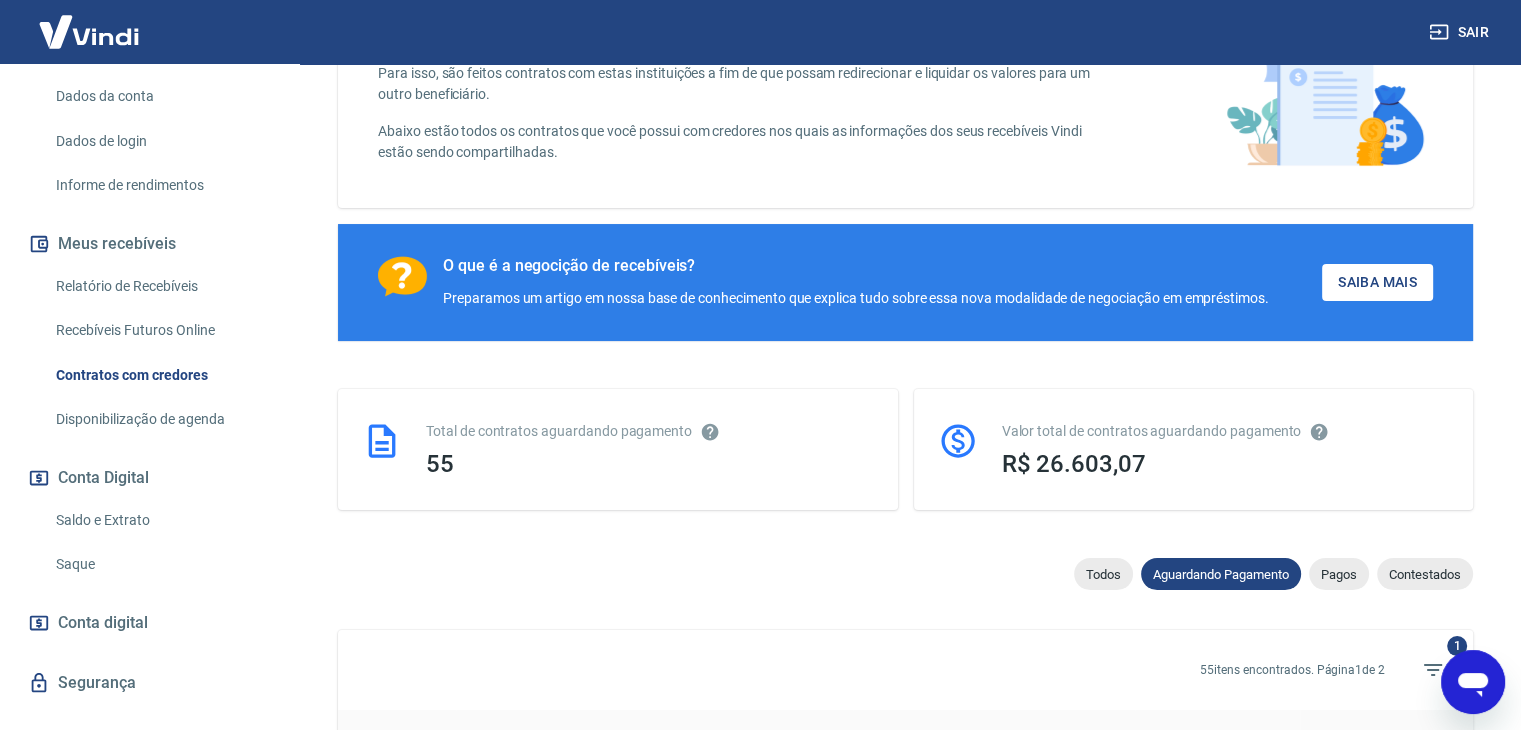 scroll, scrollTop: 575, scrollLeft: 0, axis: vertical 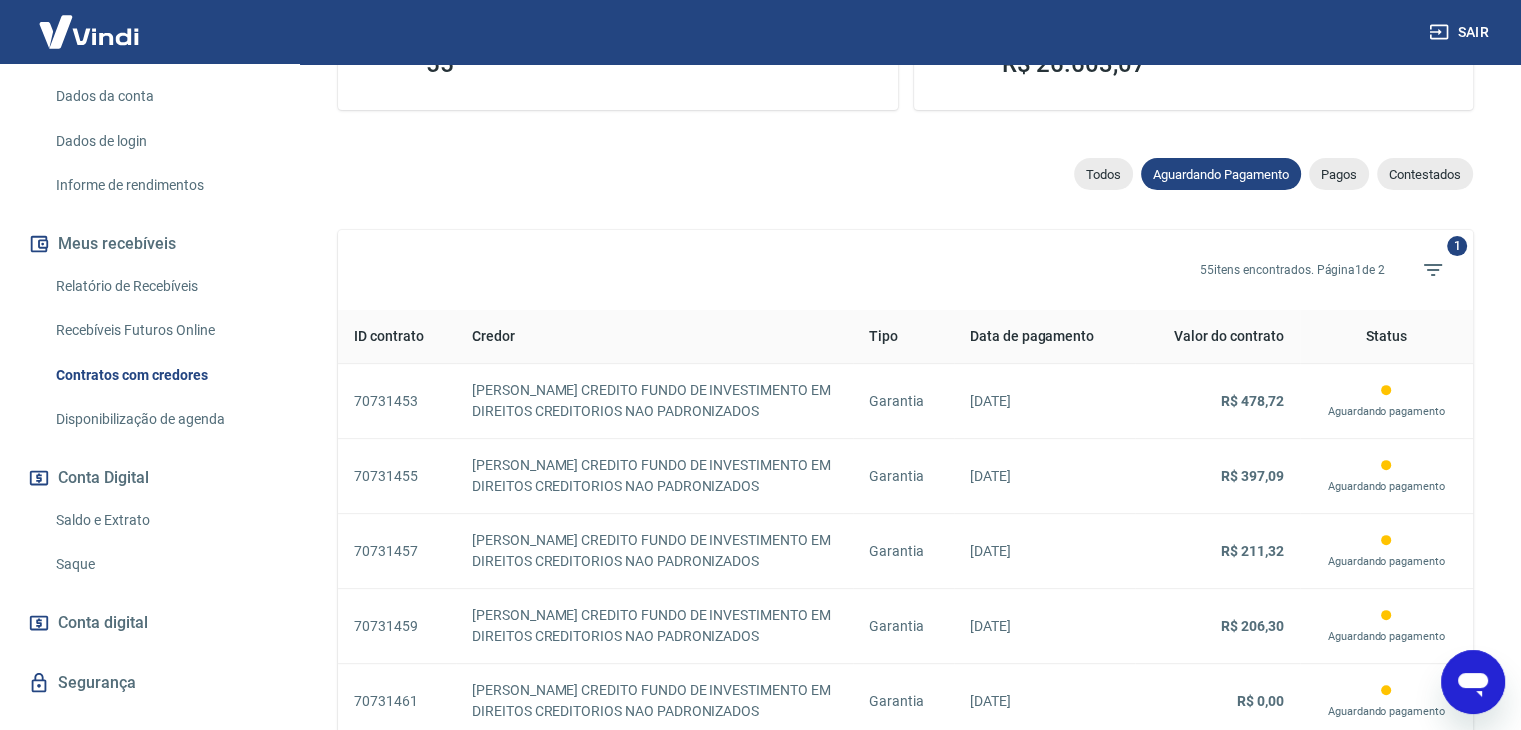 drag, startPoint x: 879, startPoint y: 201, endPoint x: 1483, endPoint y: 308, distance: 613.4044 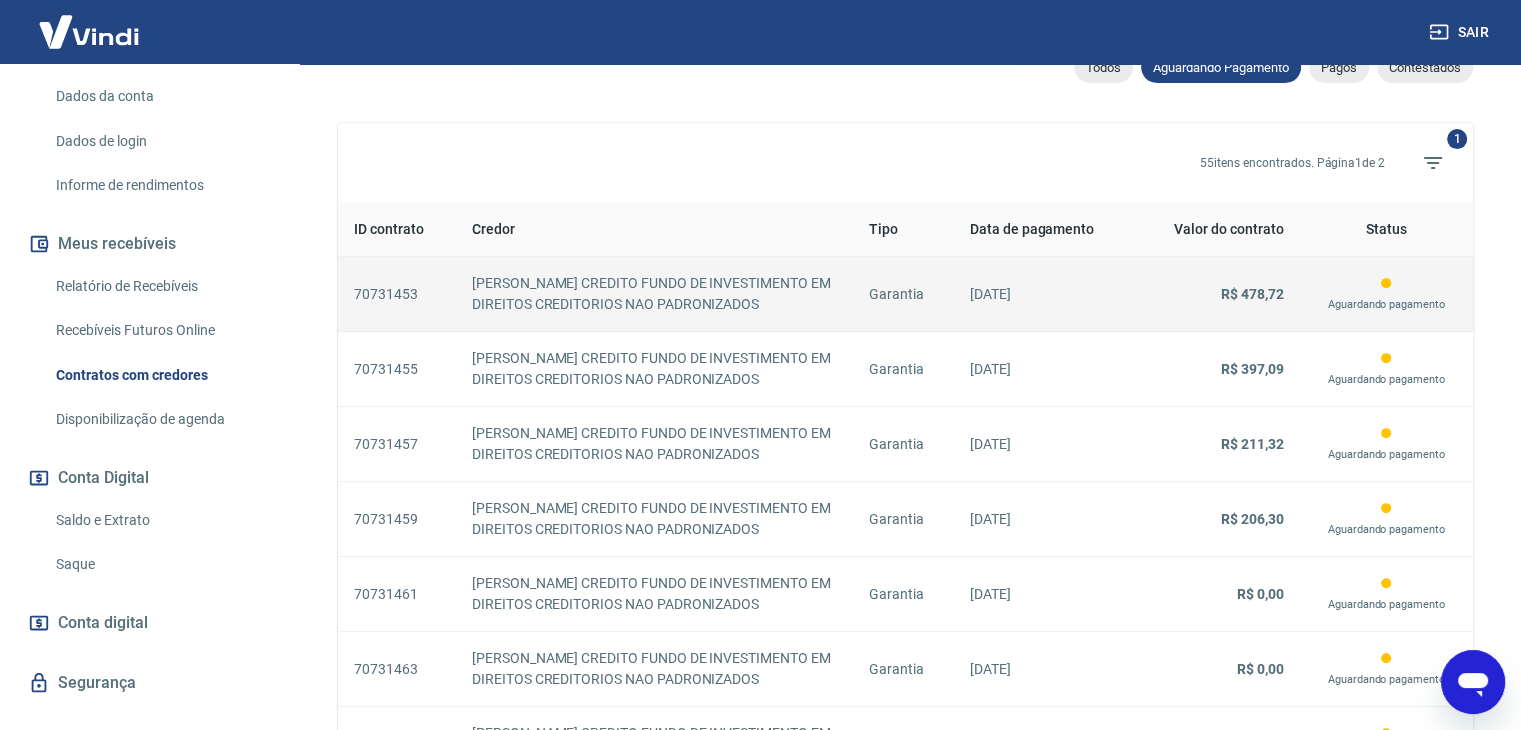 scroll, scrollTop: 719, scrollLeft: 0, axis: vertical 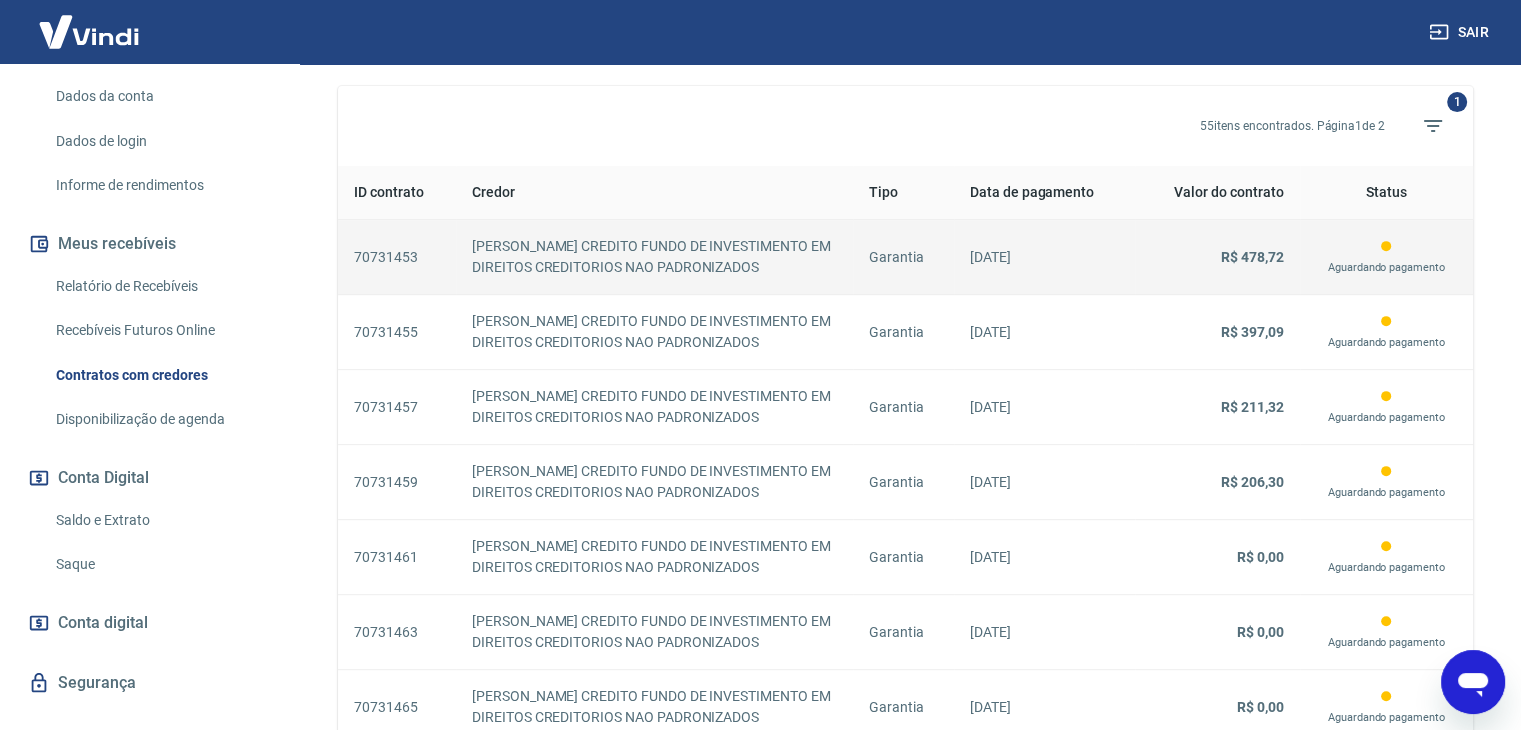 click on "70731453" at bounding box center (397, 257) 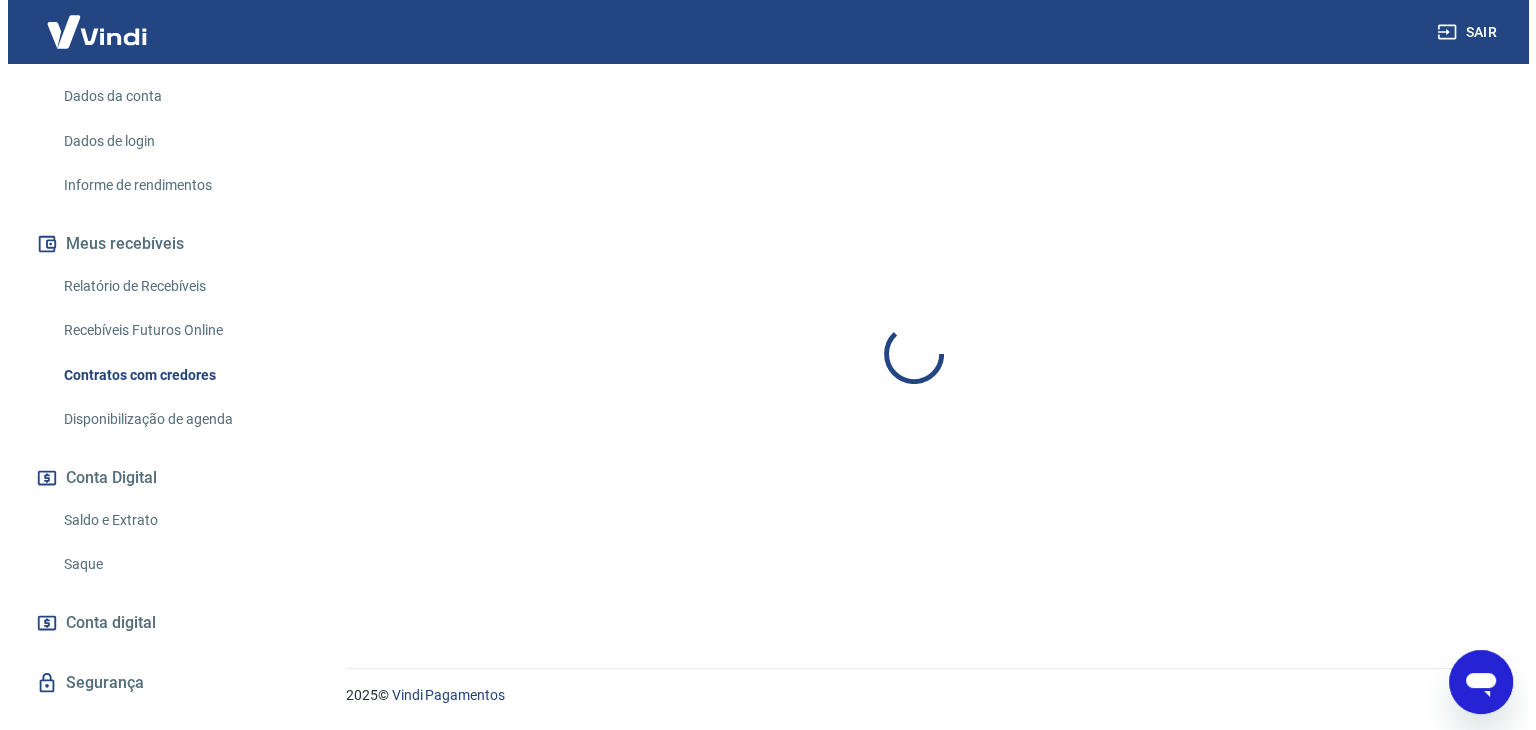 scroll, scrollTop: 0, scrollLeft: 0, axis: both 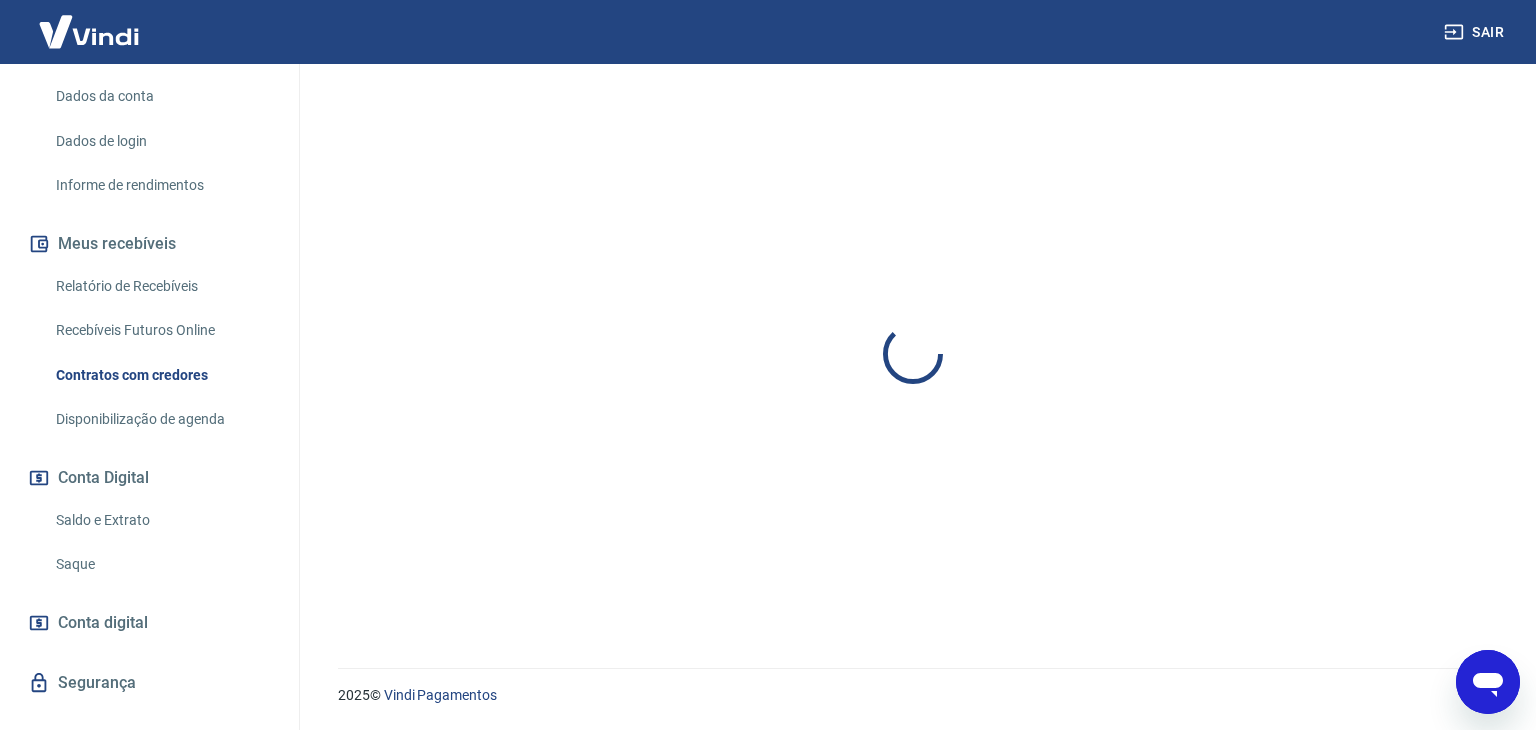select on "waiting_payment" 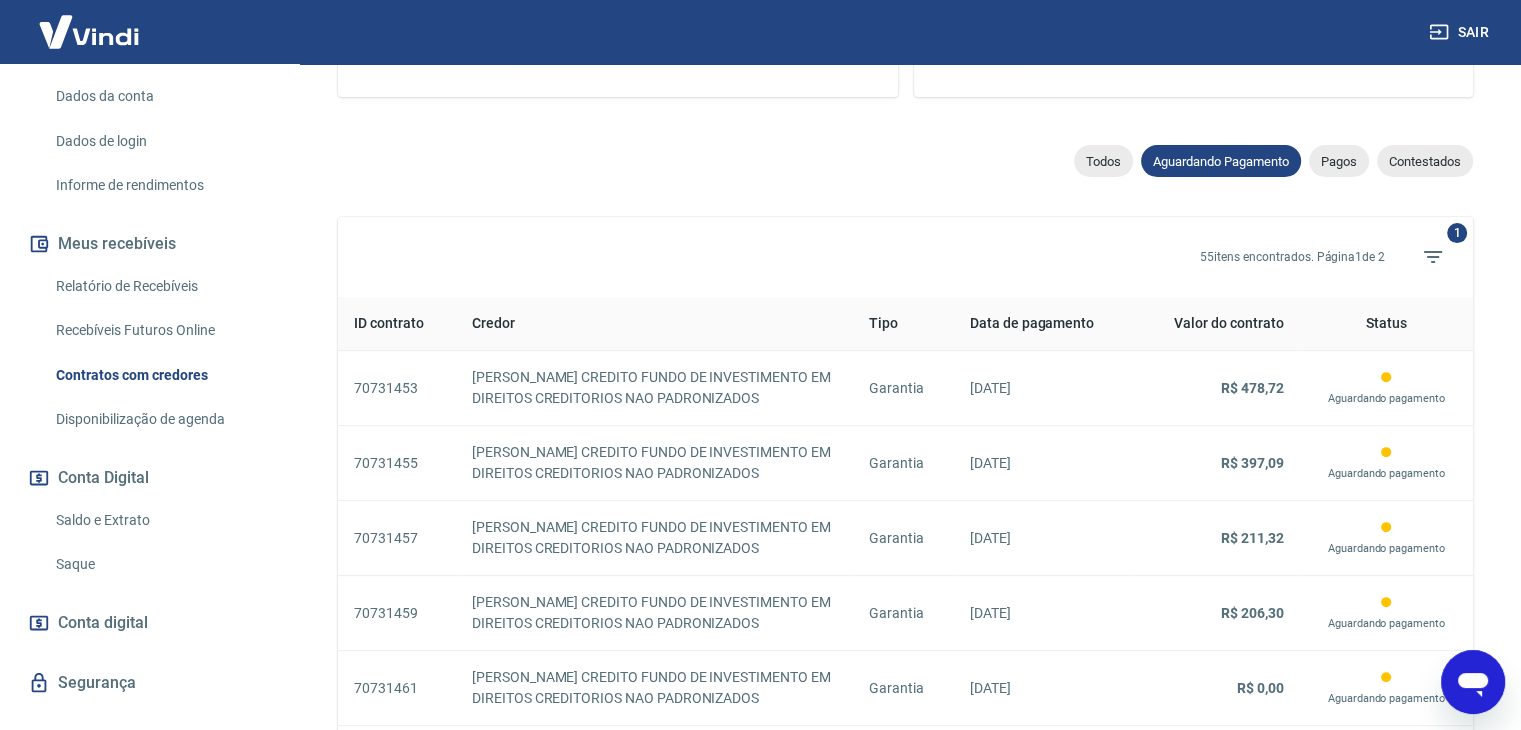 scroll, scrollTop: 733, scrollLeft: 0, axis: vertical 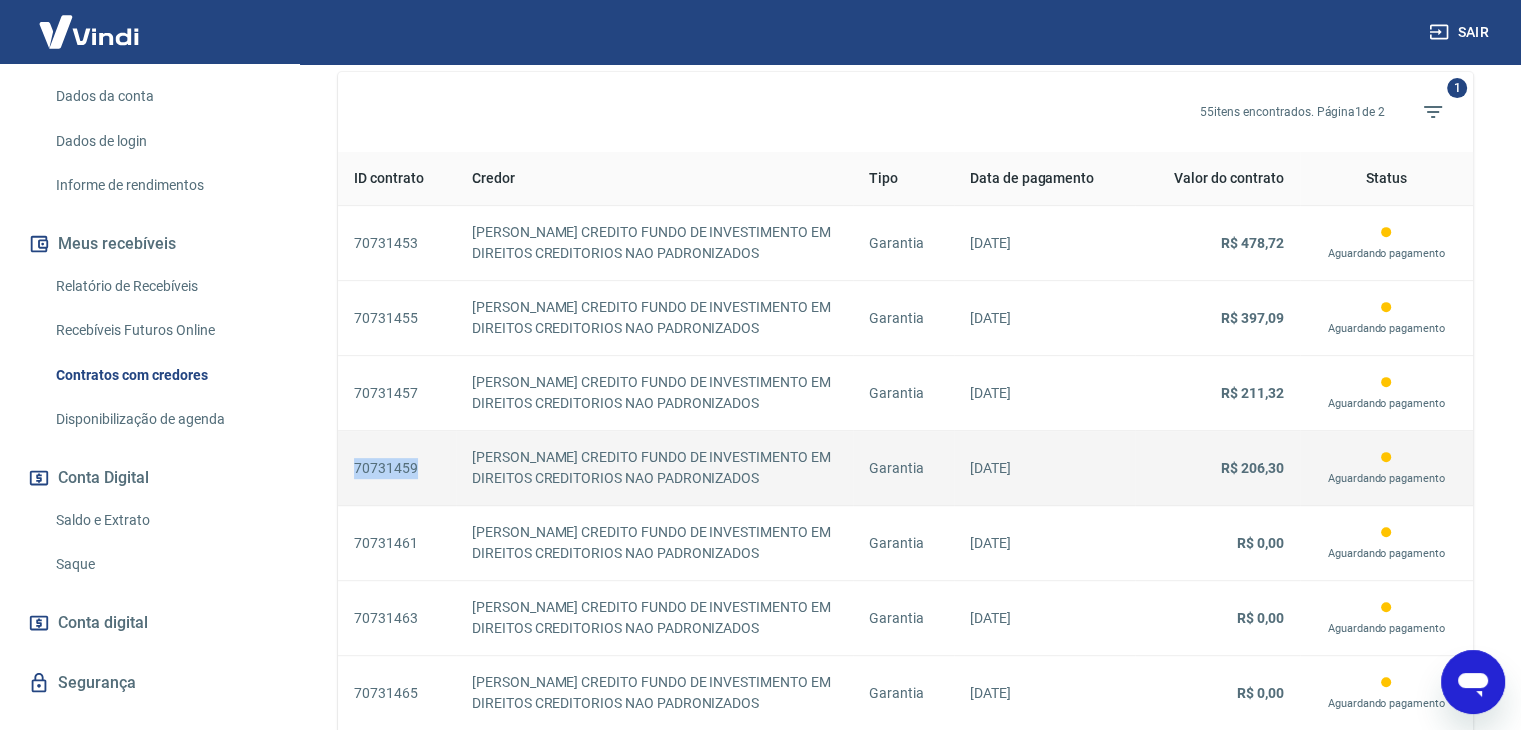 drag, startPoint x: 413, startPoint y: 458, endPoint x: 356, endPoint y: 450, distance: 57.558666 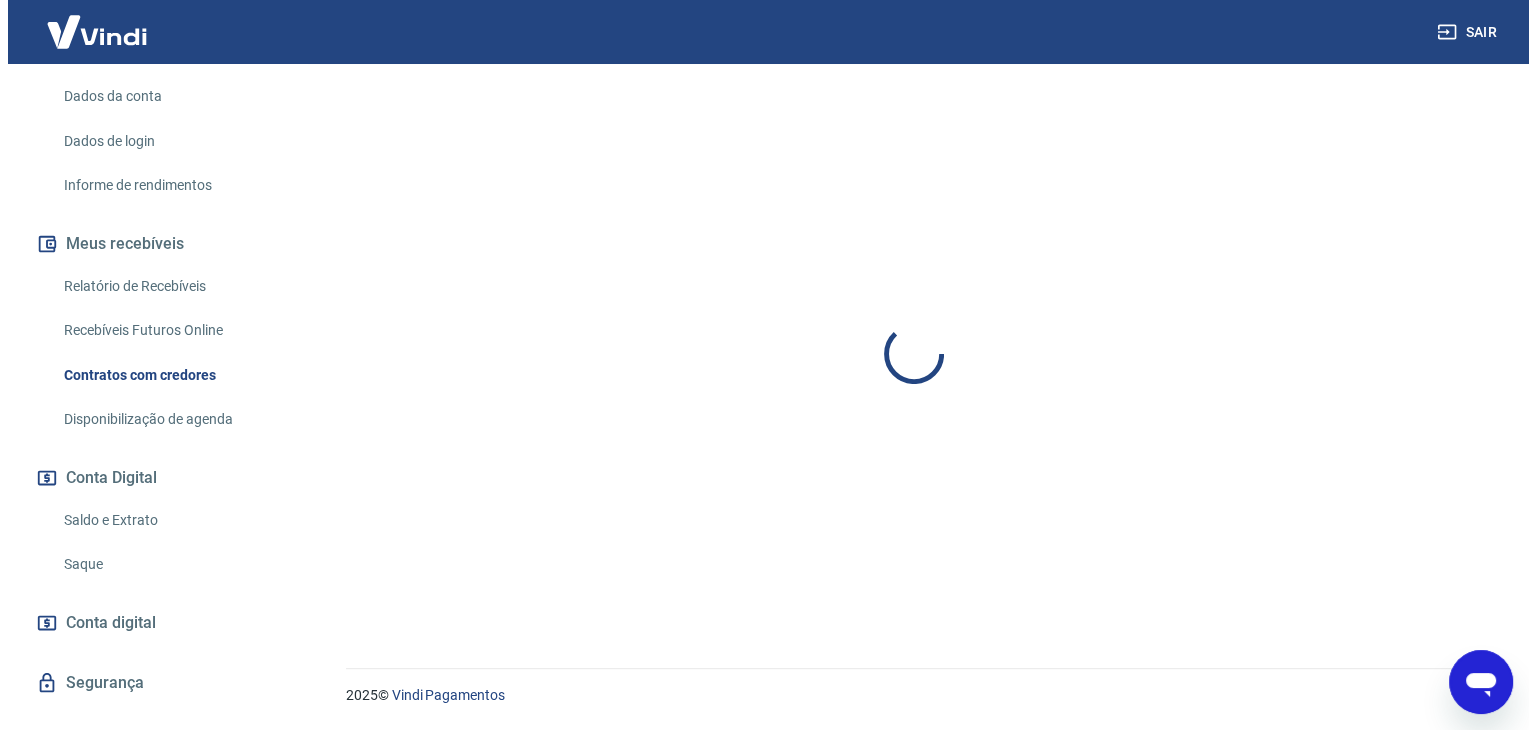 scroll, scrollTop: 0, scrollLeft: 0, axis: both 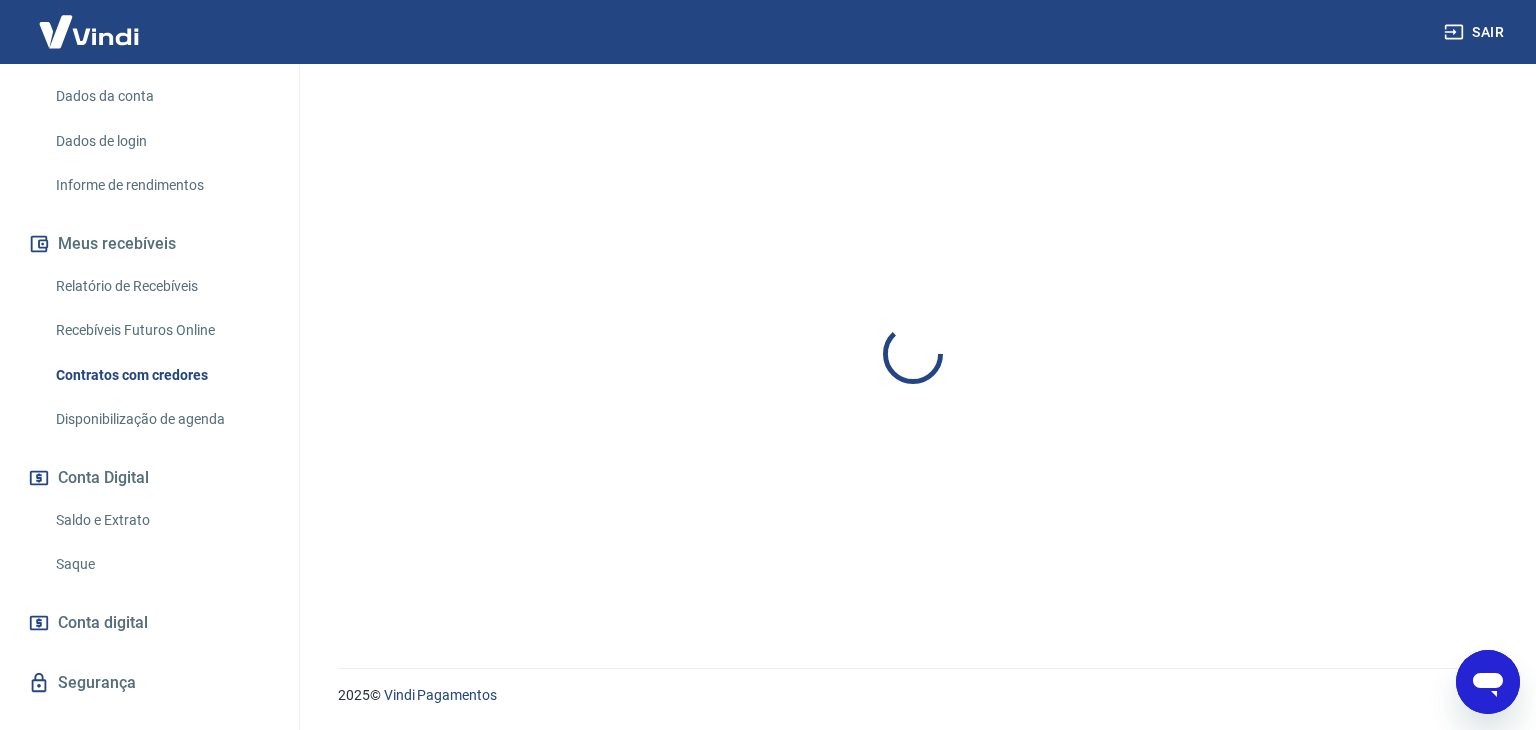 select on "waiting_payment" 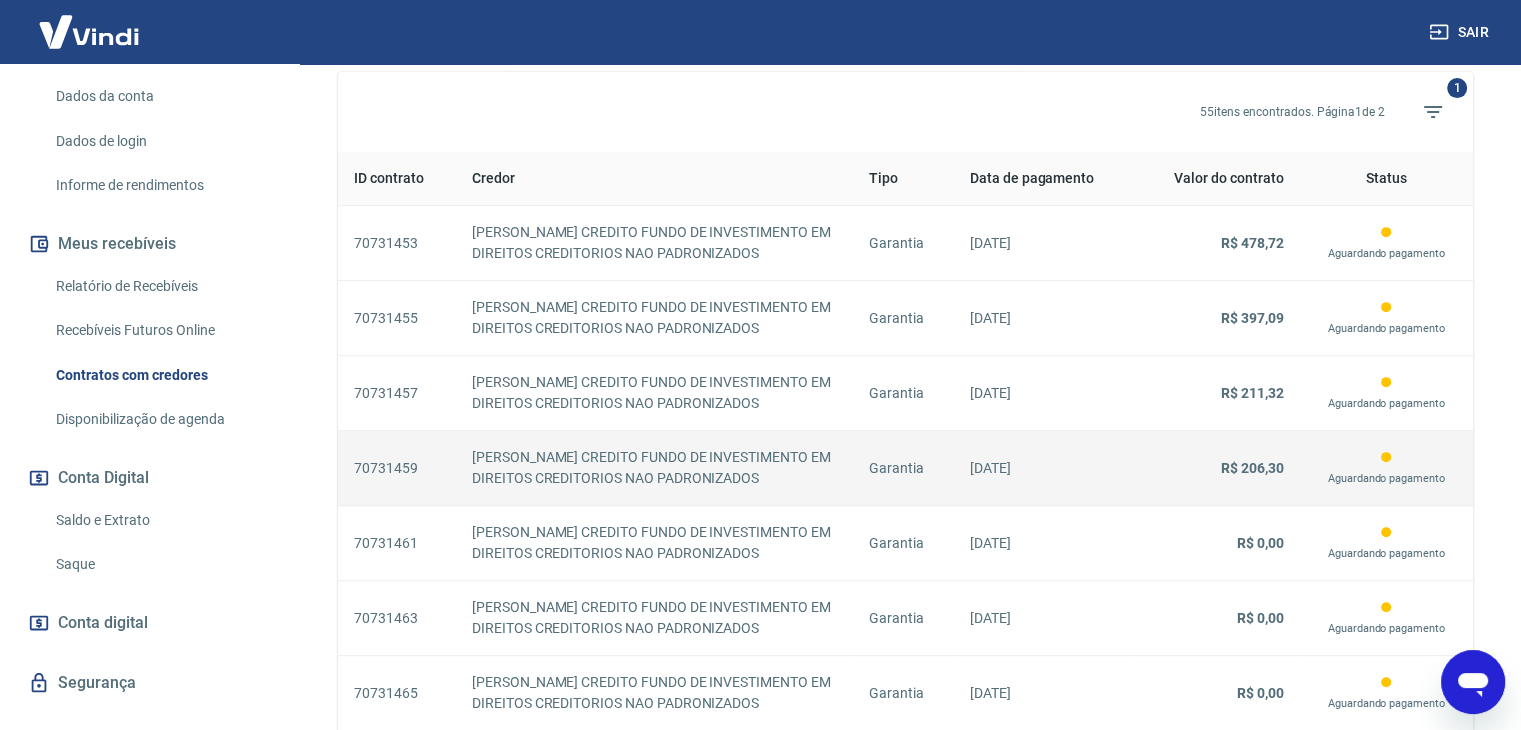 scroll, scrollTop: 833, scrollLeft: 0, axis: vertical 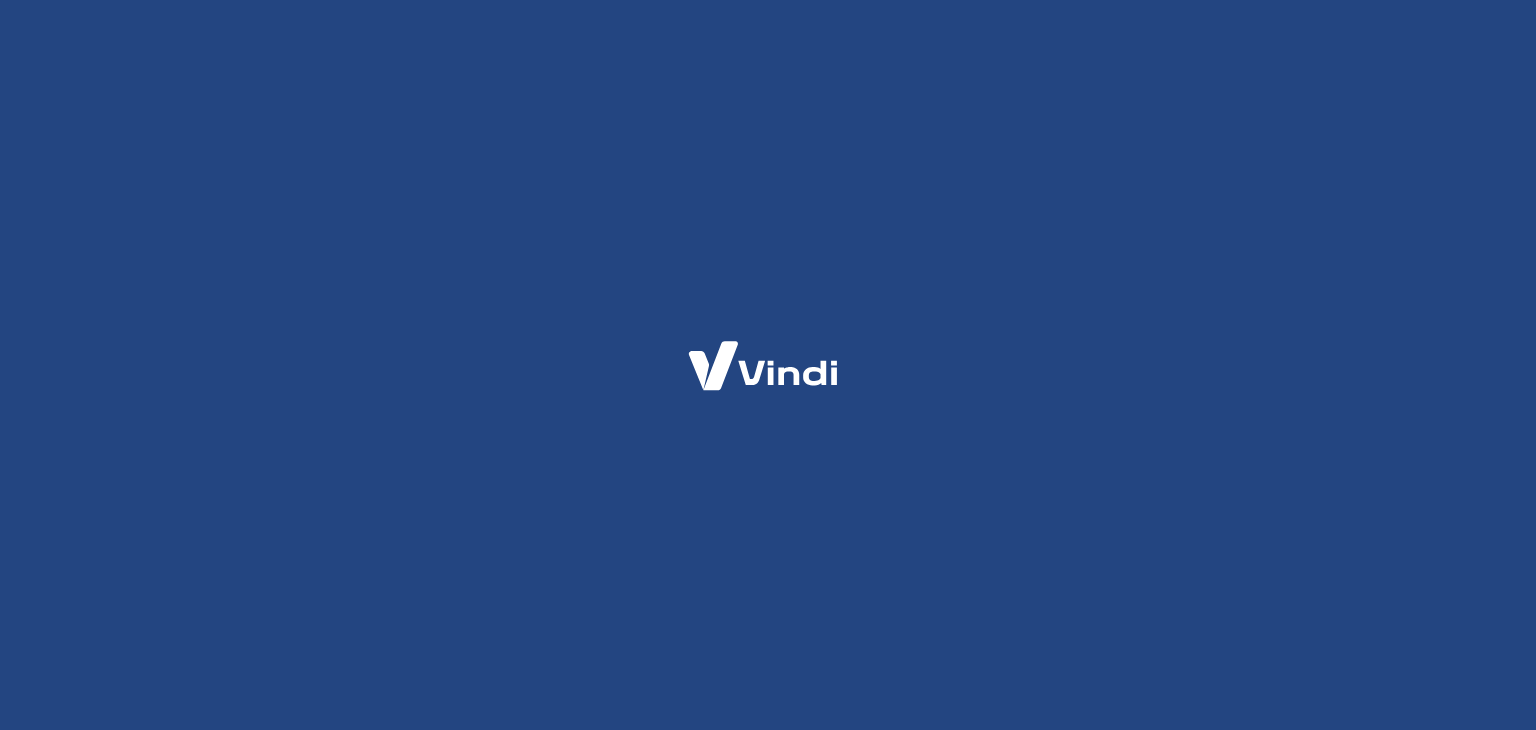 select on "waiting_payment" 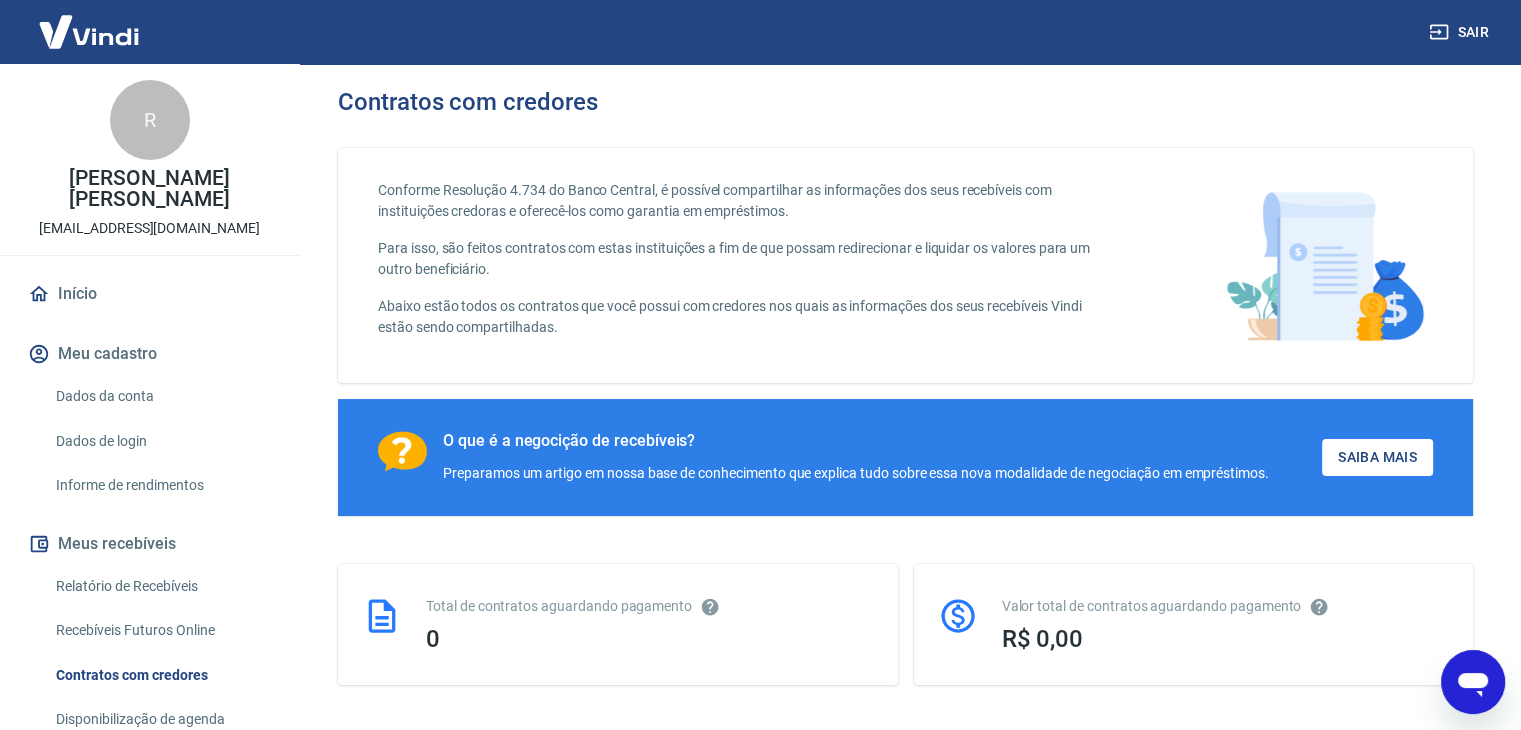 scroll, scrollTop: 0, scrollLeft: 0, axis: both 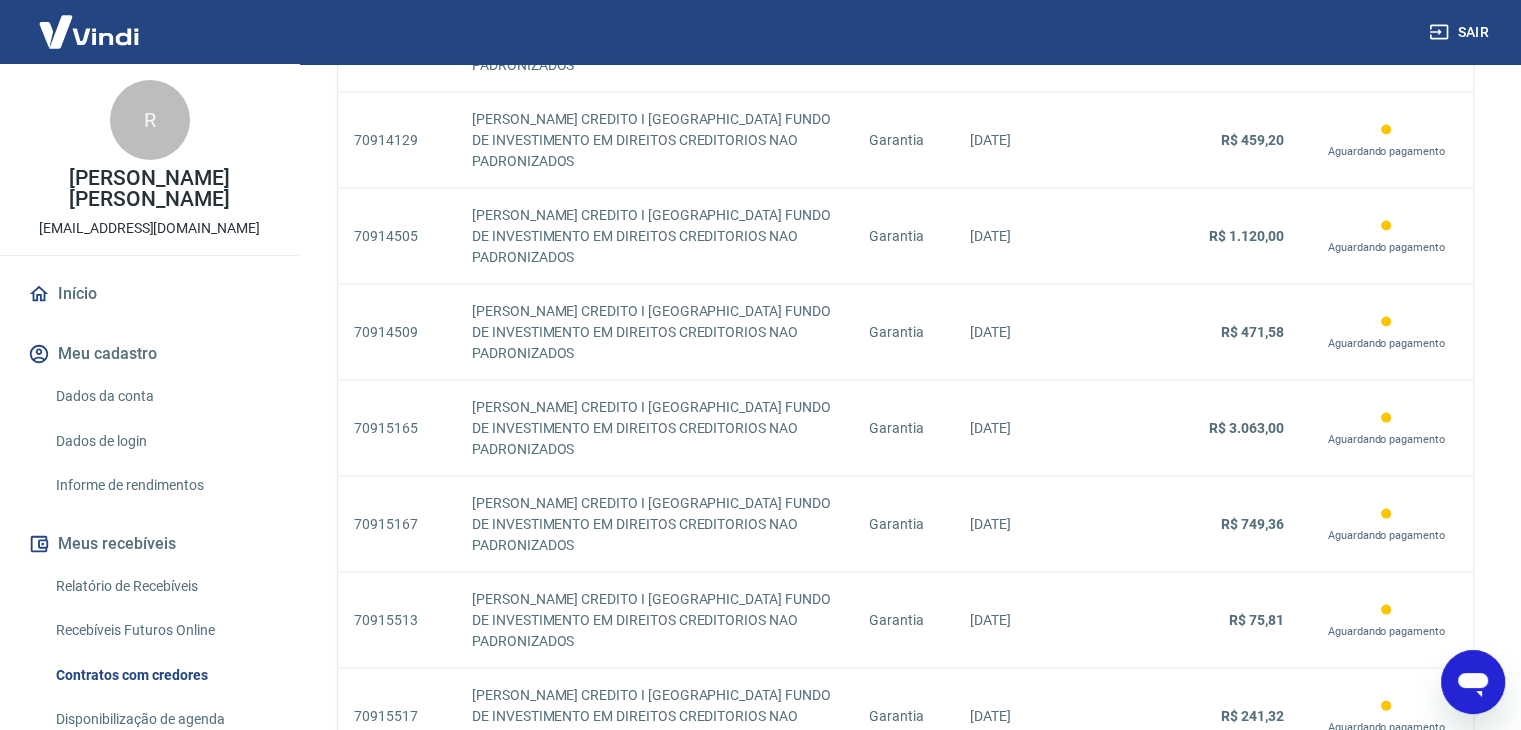 click 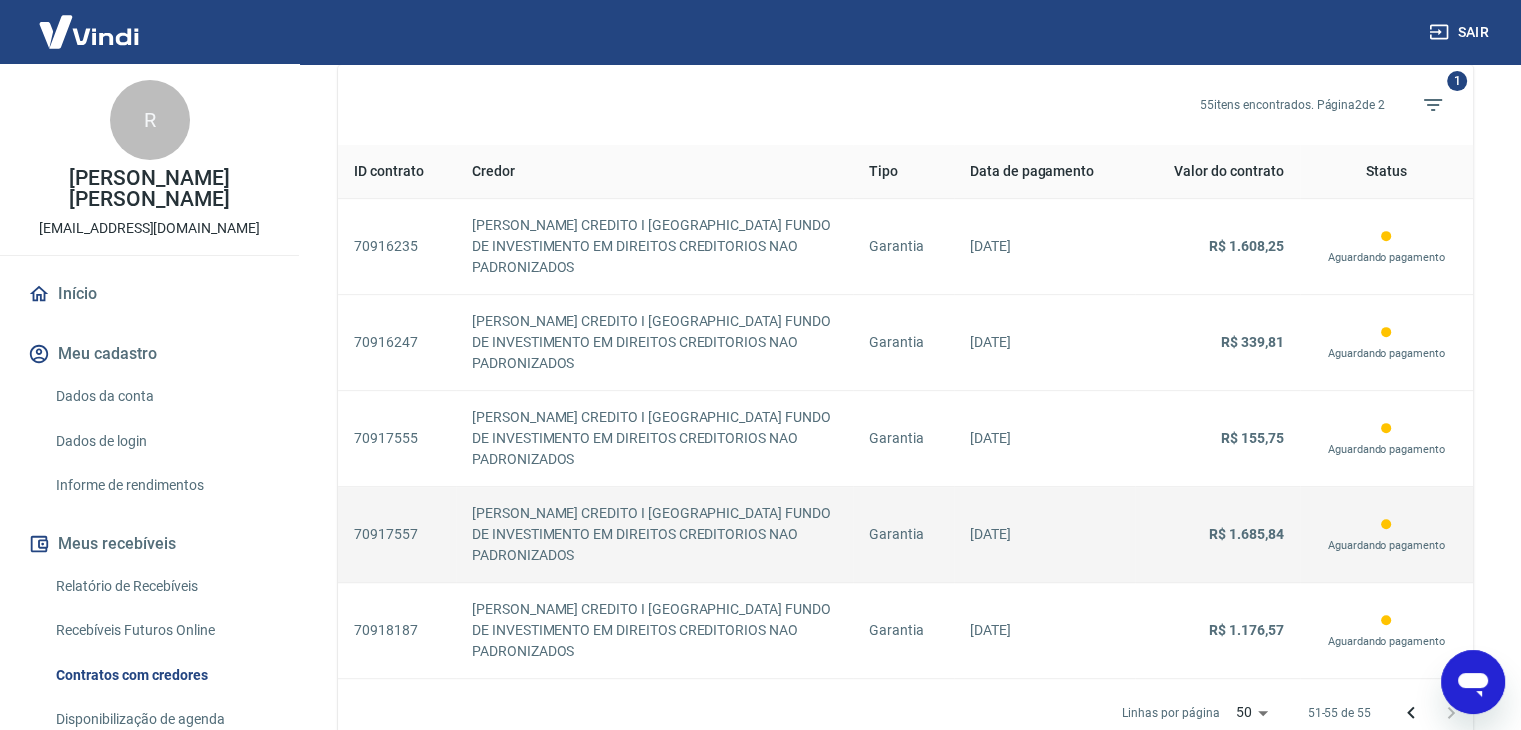 scroll, scrollTop: 752, scrollLeft: 0, axis: vertical 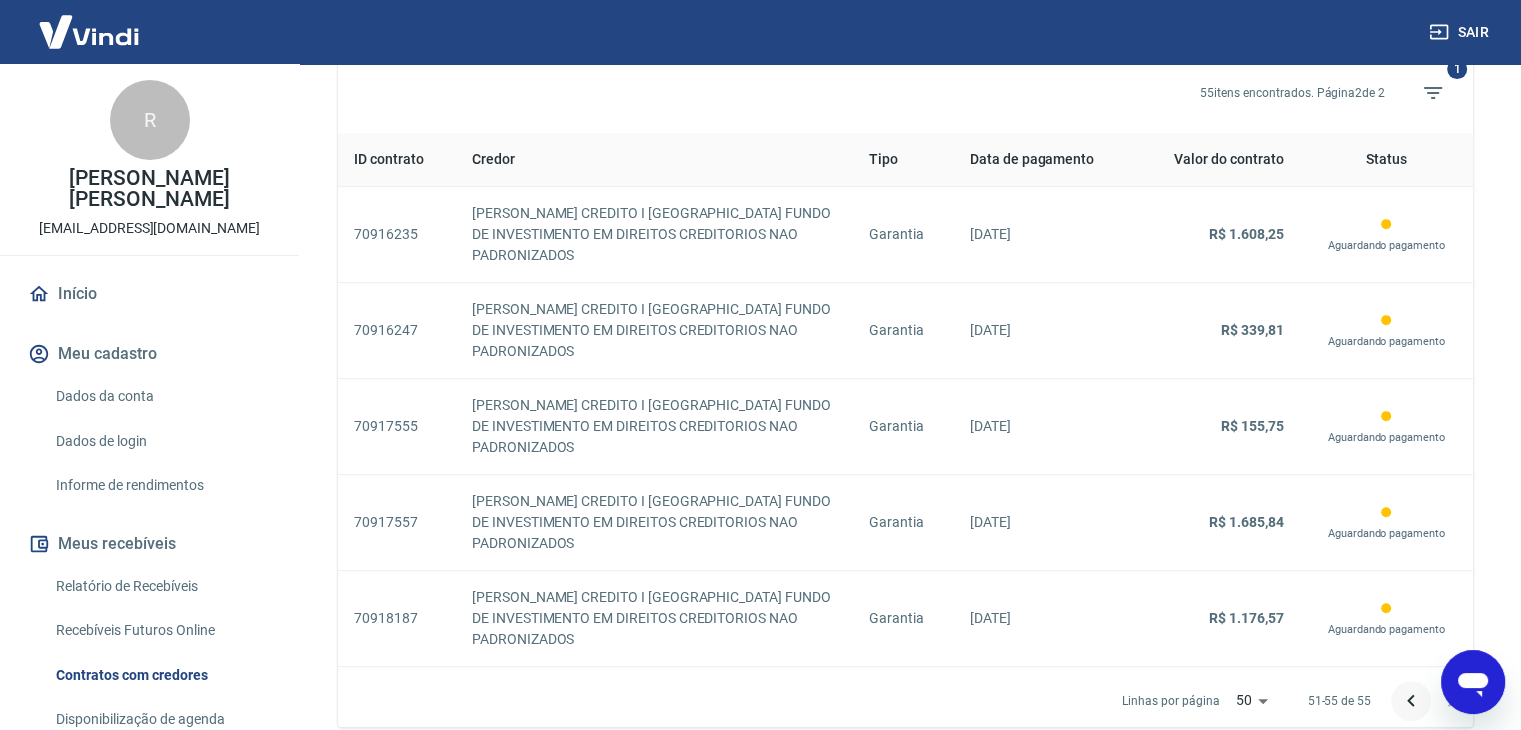 click 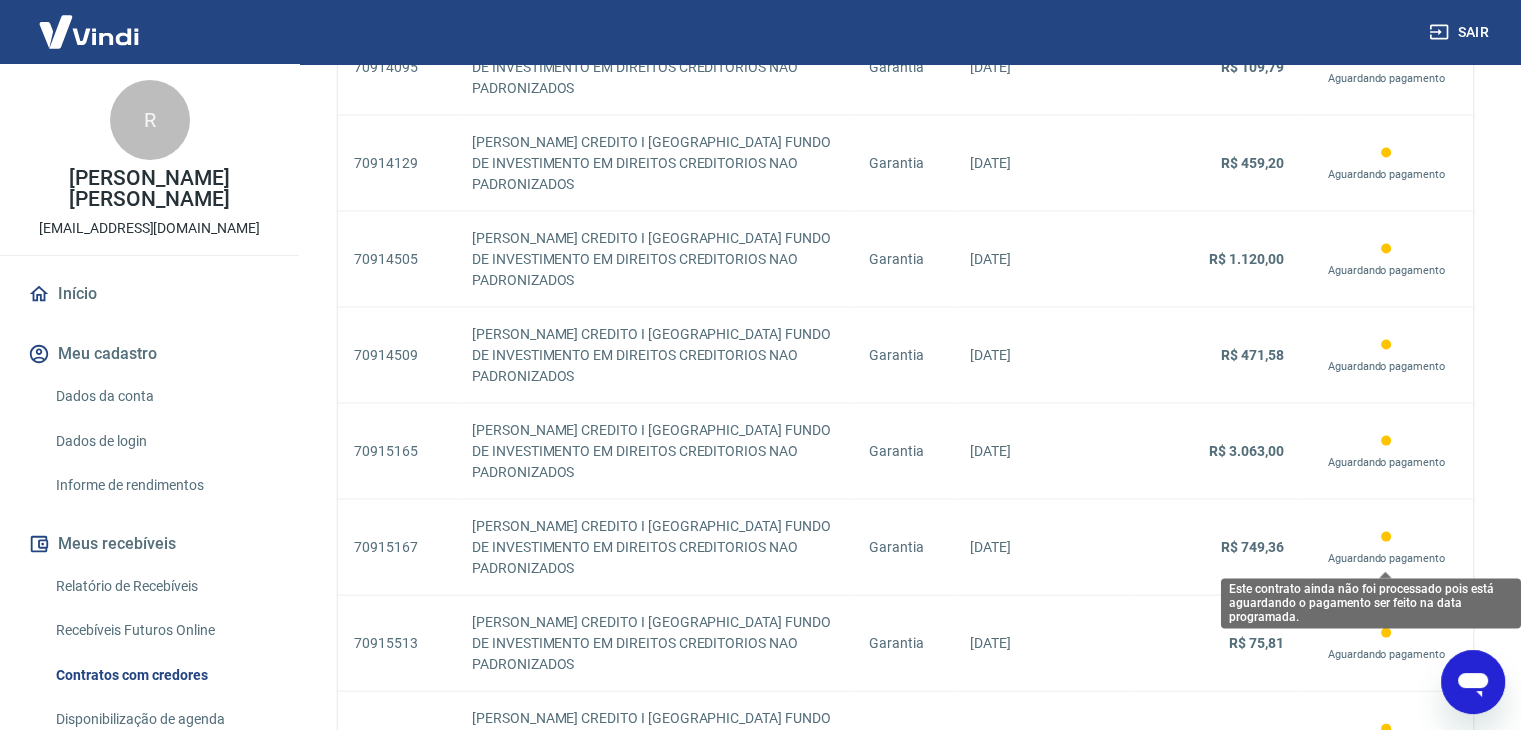 scroll, scrollTop: 4119, scrollLeft: 0, axis: vertical 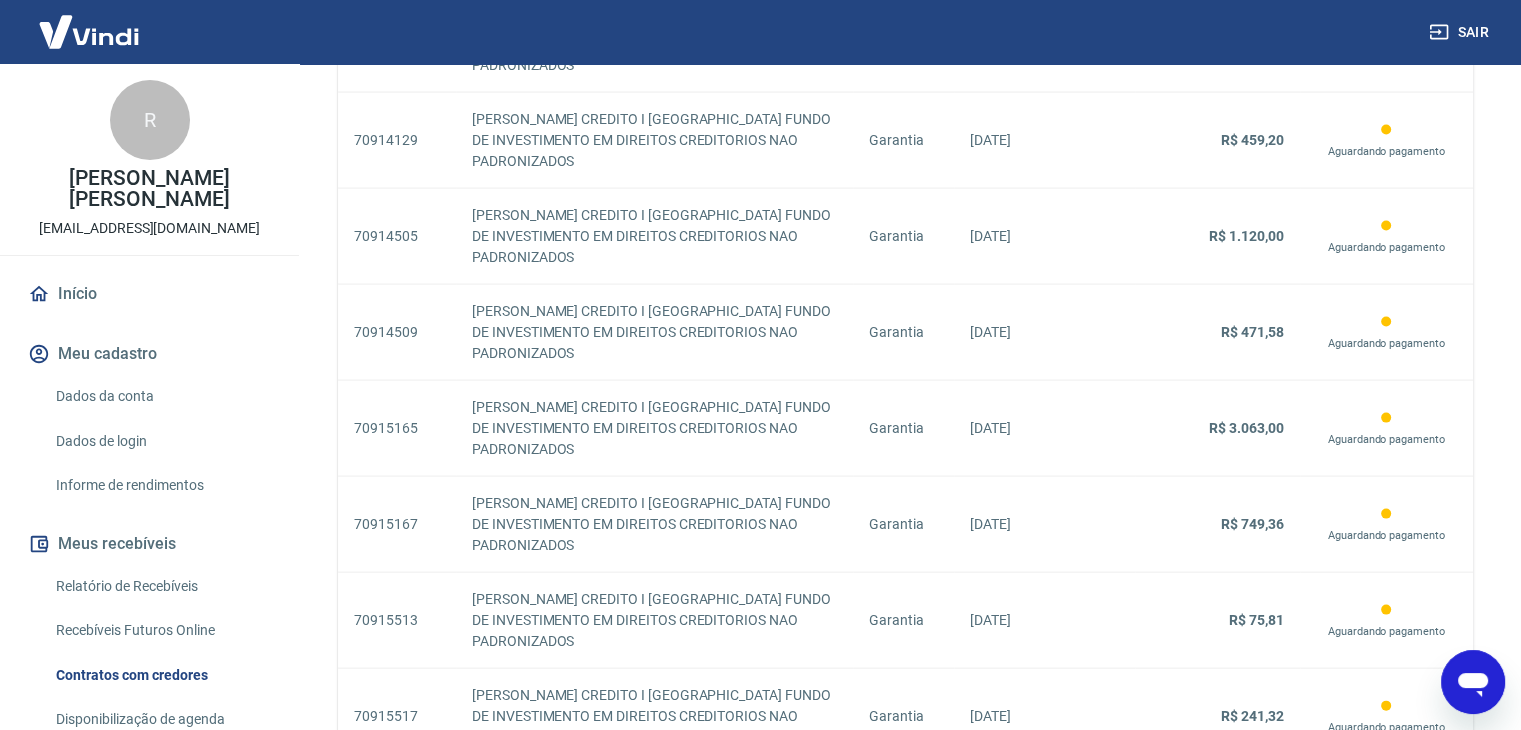 click 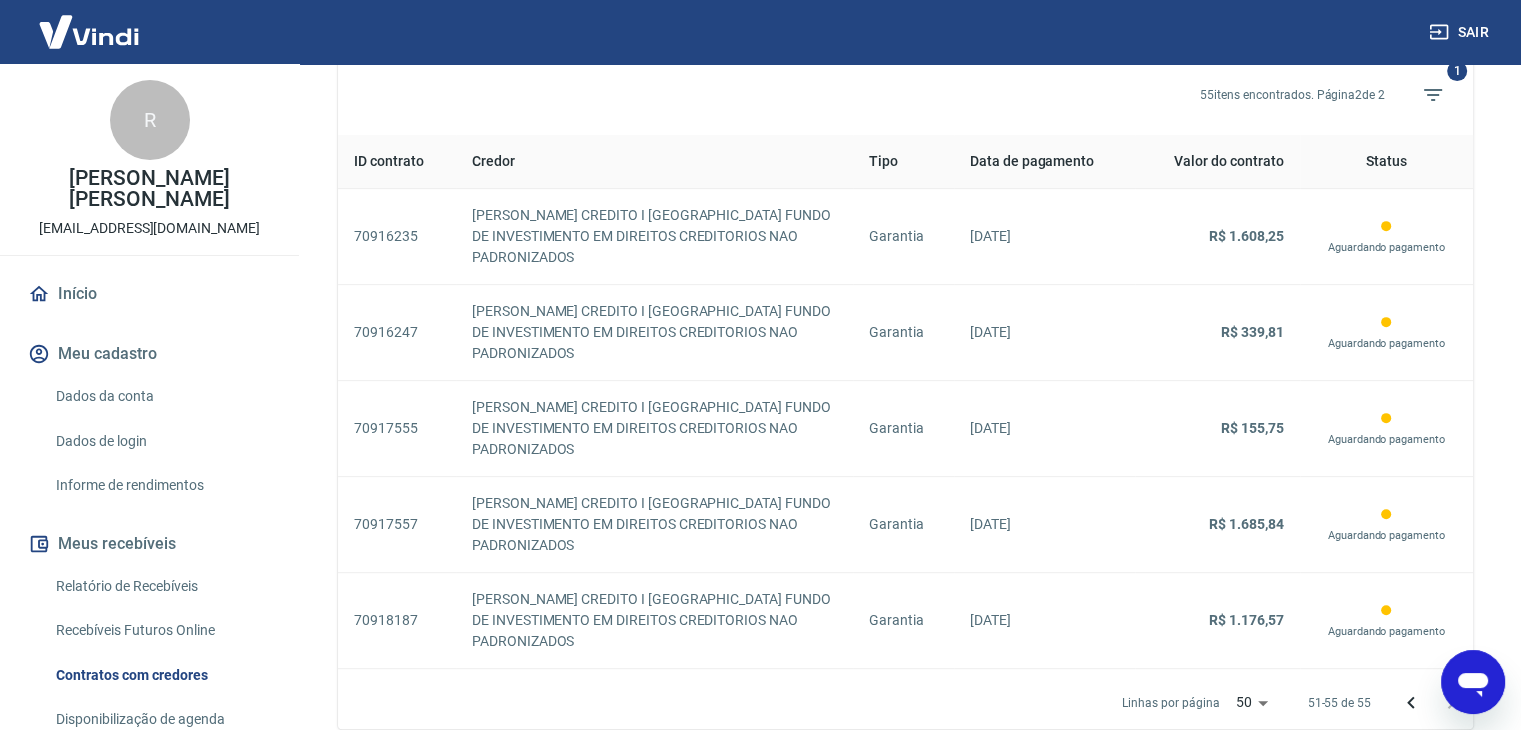 scroll, scrollTop: 752, scrollLeft: 0, axis: vertical 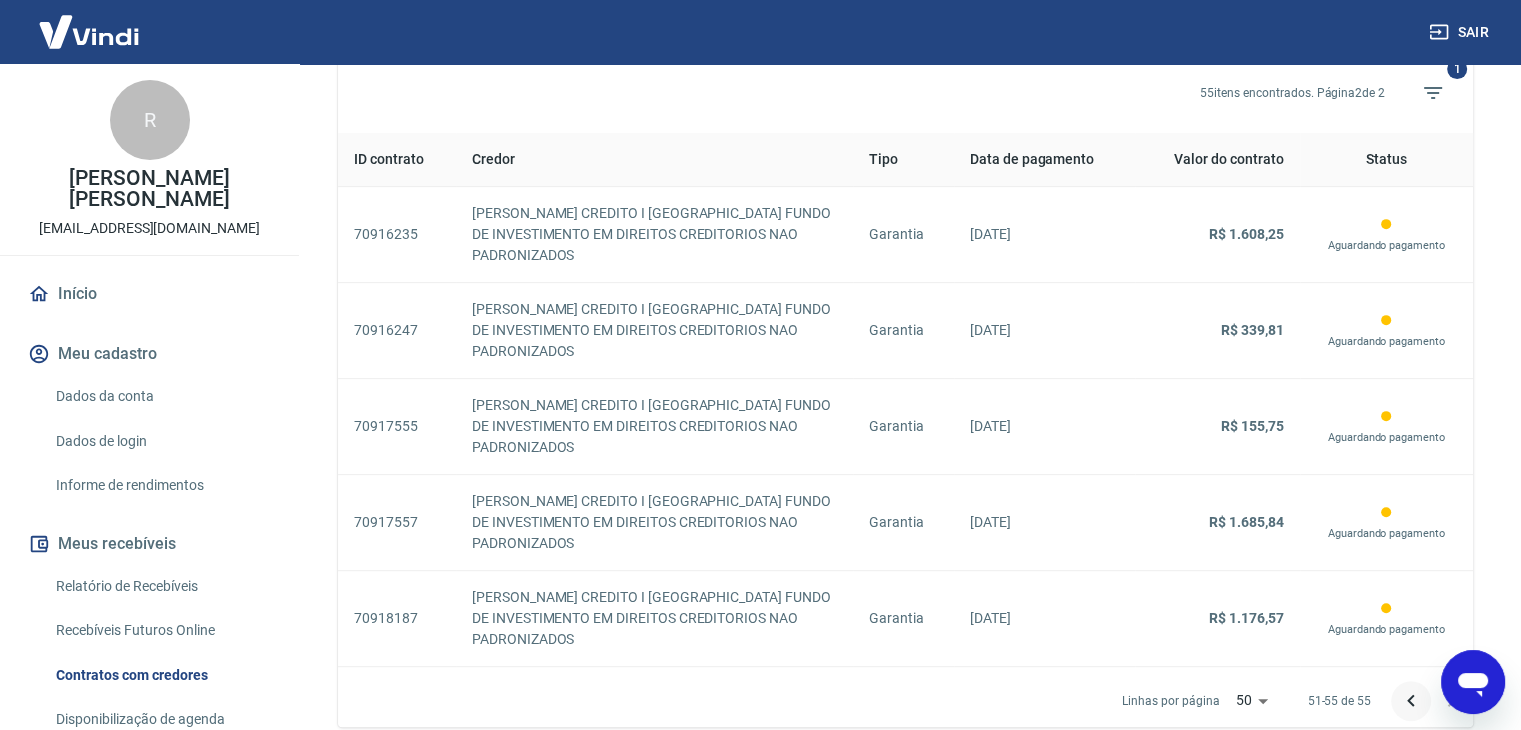 click 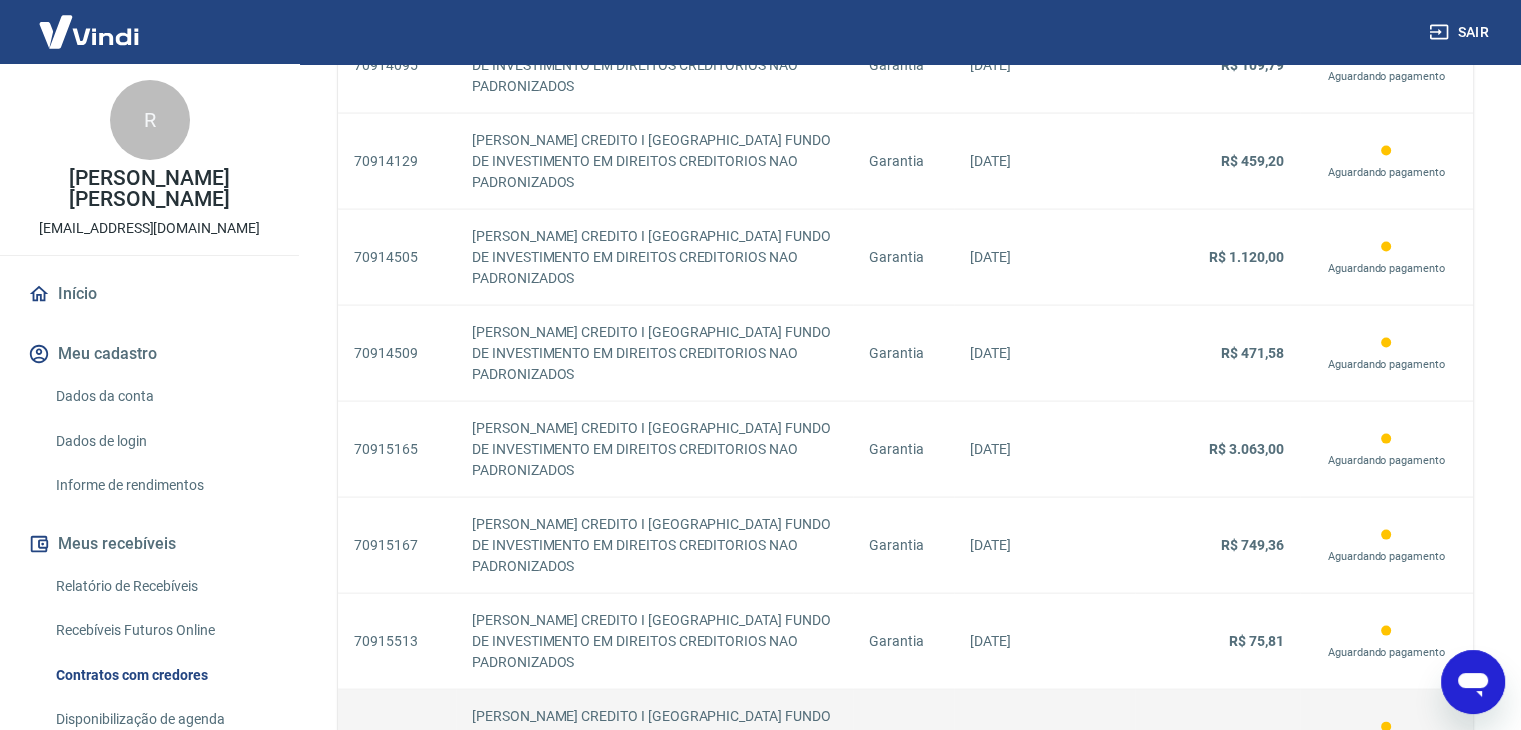 scroll, scrollTop: 4119, scrollLeft: 0, axis: vertical 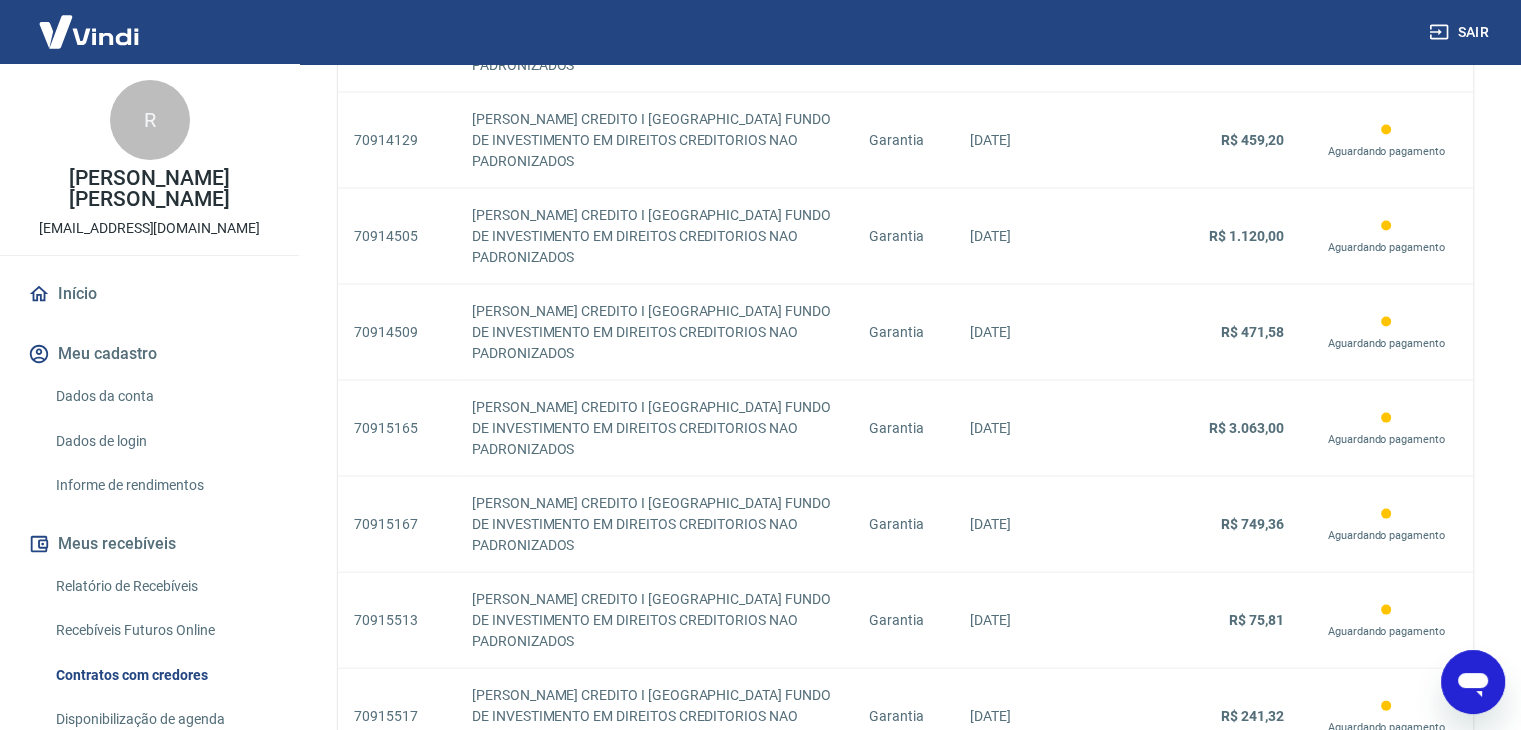 drag, startPoint x: 1454, startPoint y: 588, endPoint x: 29, endPoint y: 417, distance: 1435.2233 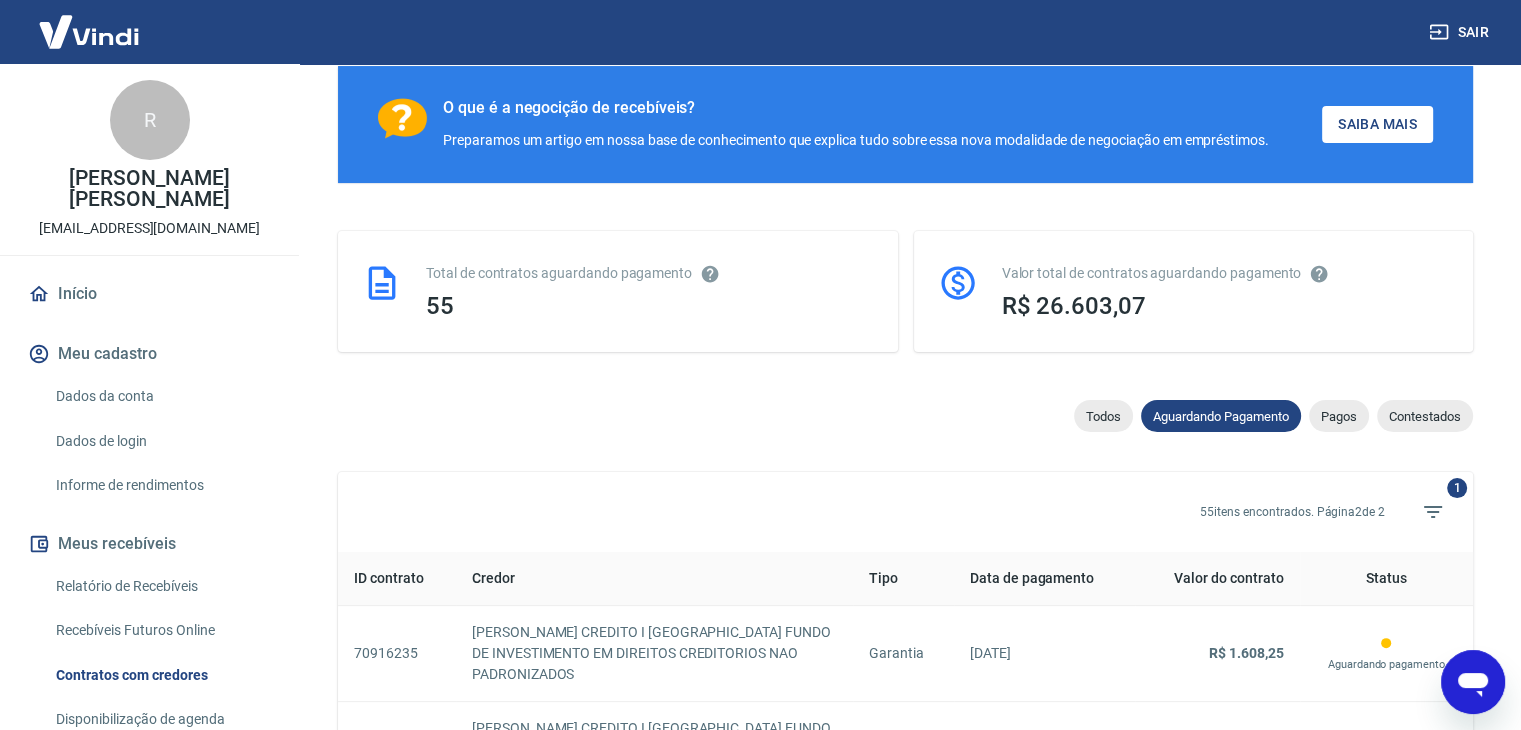 scroll, scrollTop: 752, scrollLeft: 0, axis: vertical 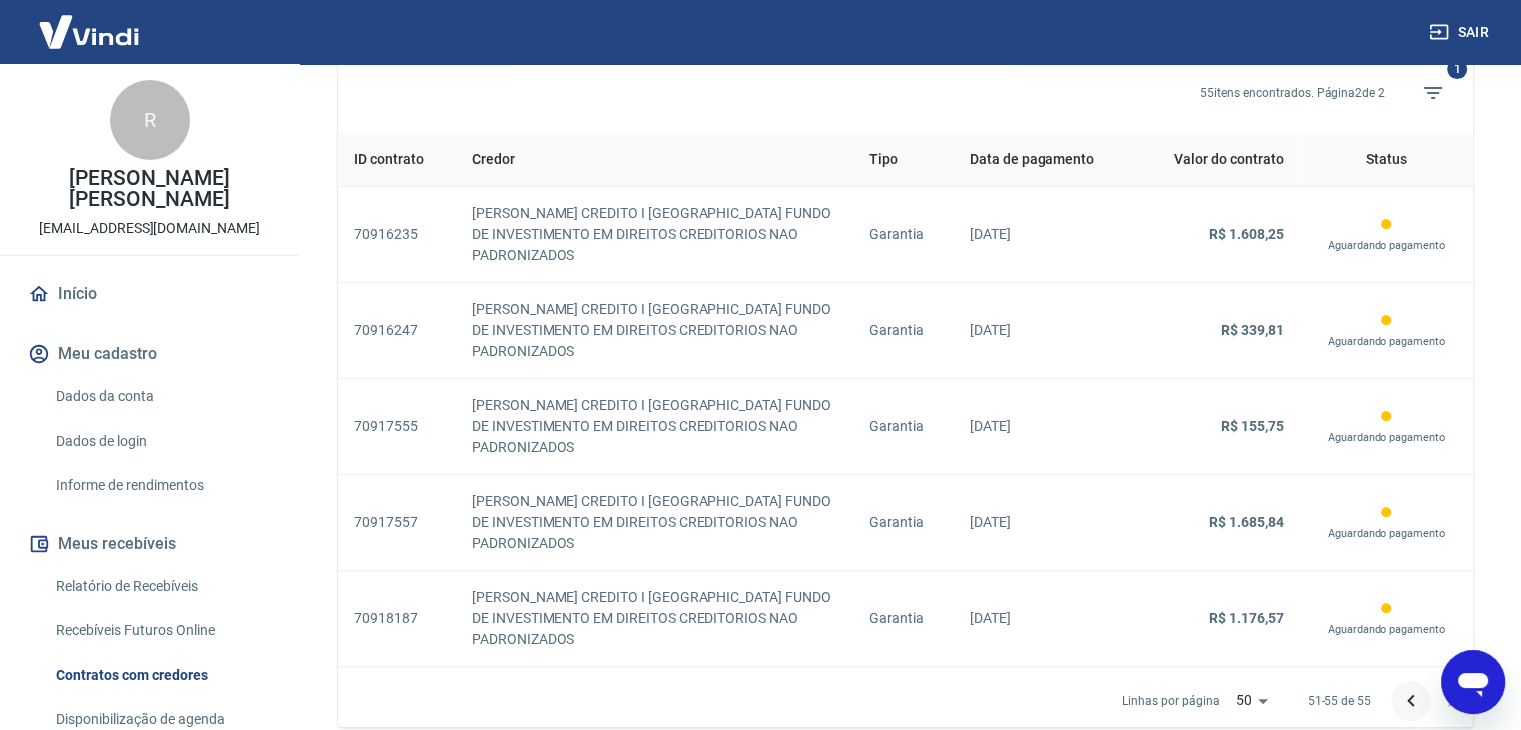 click 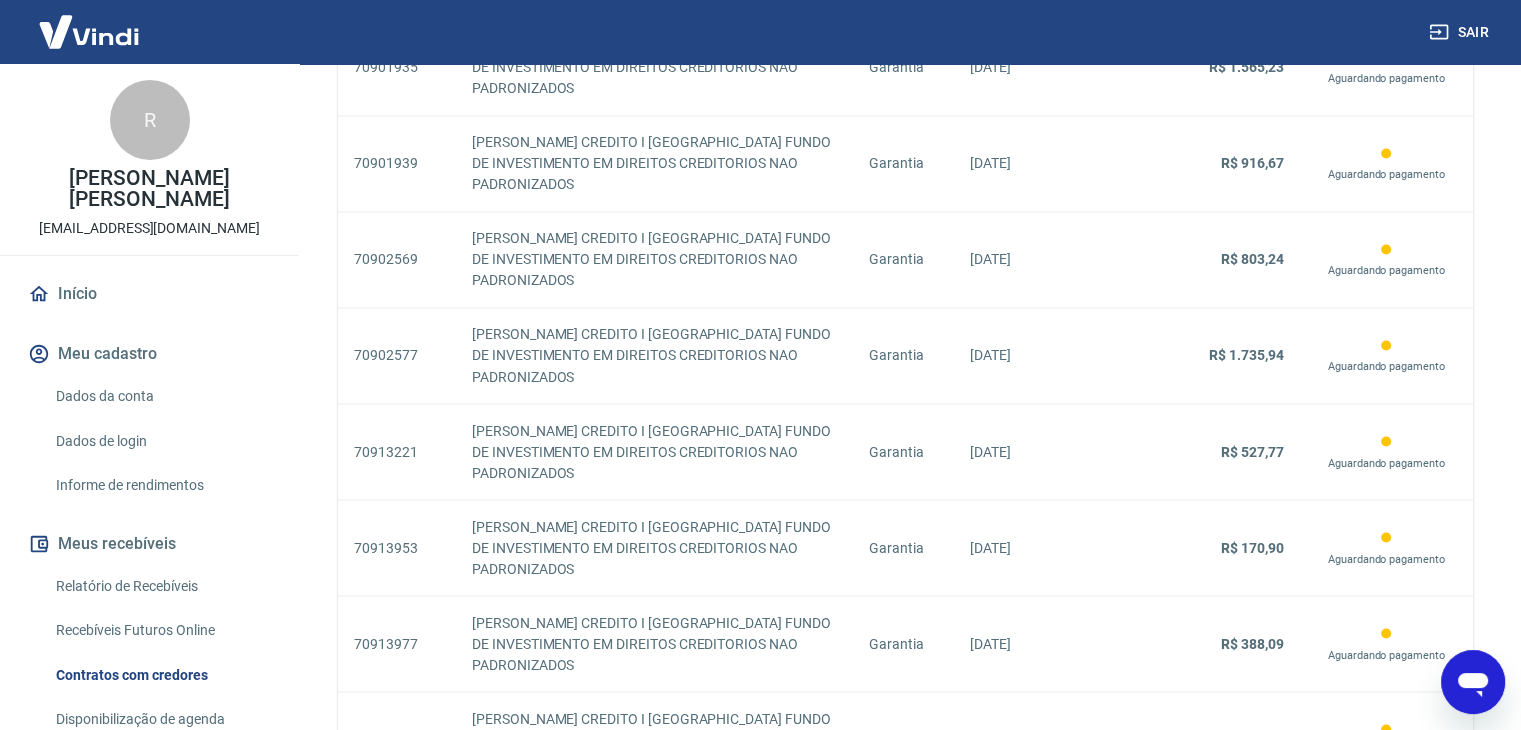 scroll, scrollTop: 3319, scrollLeft: 0, axis: vertical 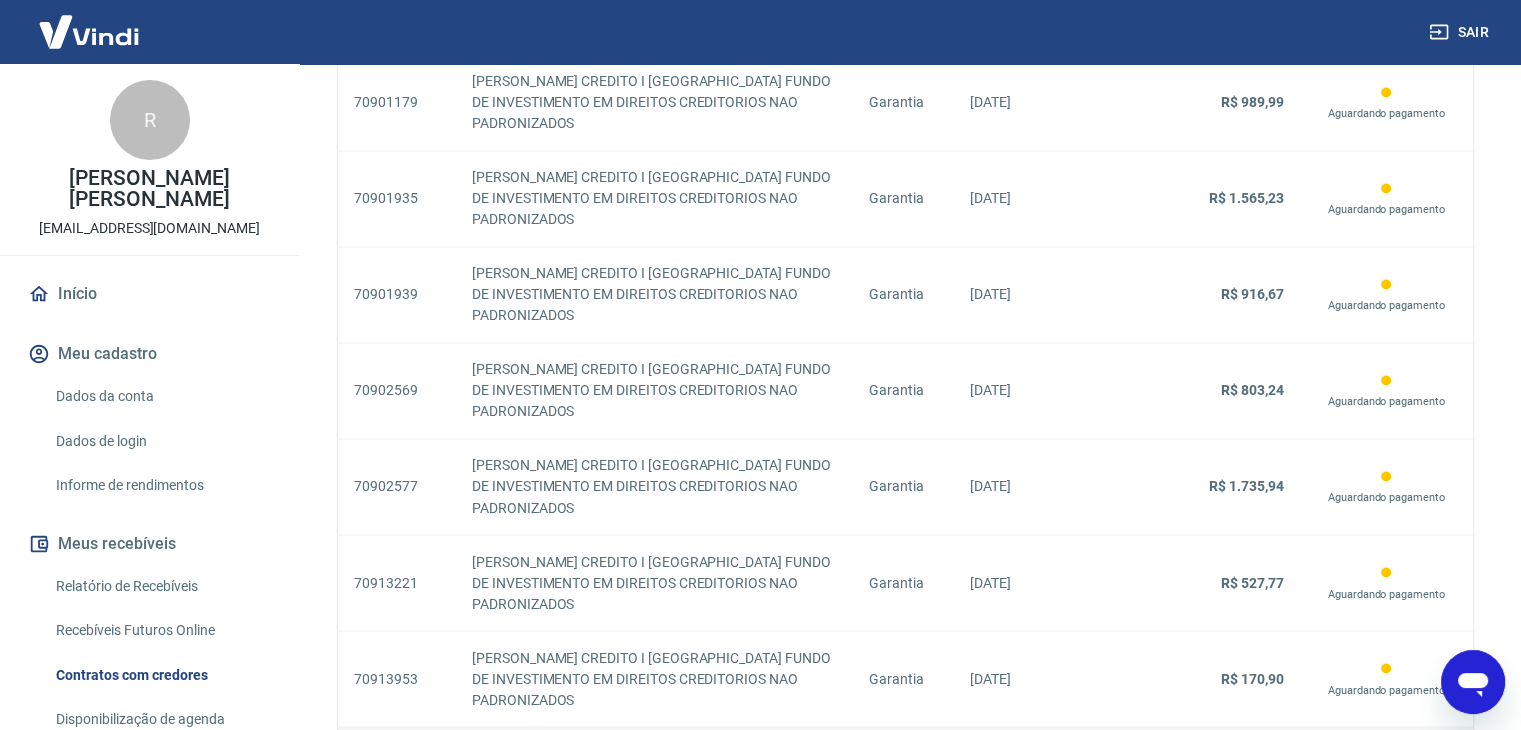 click on "70731453 MERCADO CREDITO FUNDO DE INVESTIMENTO EM DIREITOS CREDITORIOS NAO PADRONIZADOS Garantia 17/06/2024 R$ 478,72 Aguardando pagamento 70731455 MERCADO CREDITO FUNDO DE INVESTIMENTO EM DIREITOS CREDITORIOS NAO PADRONIZADOS Garantia 12/06/2024 R$ 397,09 Aguardando pagamento 70731457 MERCADO CREDITO FUNDO DE INVESTIMENTO EM DIREITOS CREDITORIOS NAO PADRONIZADOS Garantia 15/06/2024 R$ 211,32 Aguardando pagamento 70731459 MERCADO CREDITO FUNDO DE INVESTIMENTO EM DIREITOS CREDITORIOS NAO PADRONIZADOS Garantia 13/06/2024 R$ 206,30 Aguardando pagamento 70731461 MERCADO CREDITO FUNDO DE INVESTIMENTO EM DIREITOS CREDITORIOS NAO PADRONIZADOS Garantia 24/06/2024 R$ 0,00 Aguardando pagamento 70731463 MERCADO CREDITO FUNDO DE INVESTIMENTO EM DIREITOS CREDITORIOS NAO PADRONIZADOS Garantia 22/06/2024 R$ 0,00 Aguardando pagamento 70731465 MERCADO CREDITO FUNDO DE INVESTIMENTO EM DIREITOS CREDITORIOS NAO PADRONIZADOS Garantia 20/06/2024 R$ 0,00 Aguardando pagamento 70731467 Garantia 23/06/2024 R$ 0,00 70731469" at bounding box center (905, -238) 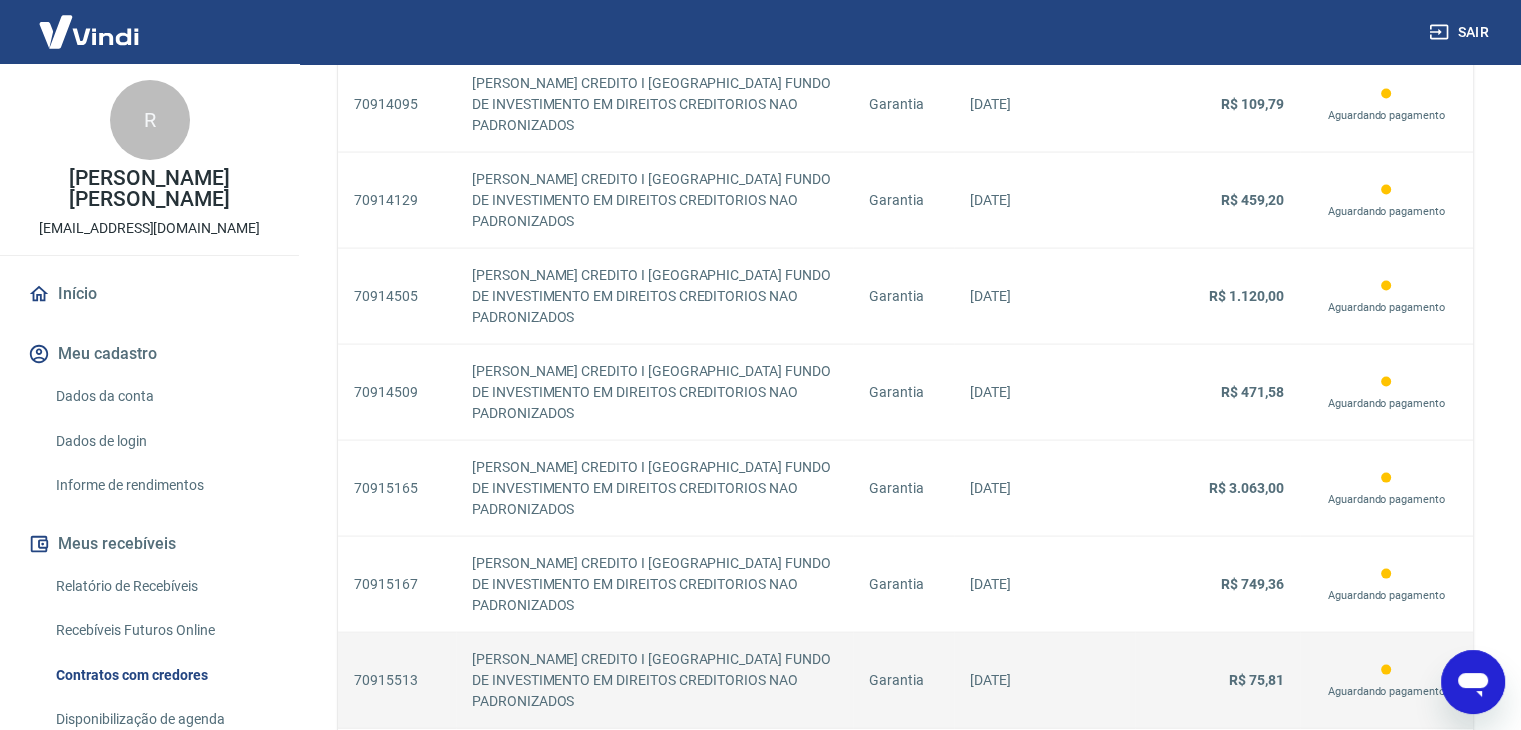 scroll, scrollTop: 4119, scrollLeft: 0, axis: vertical 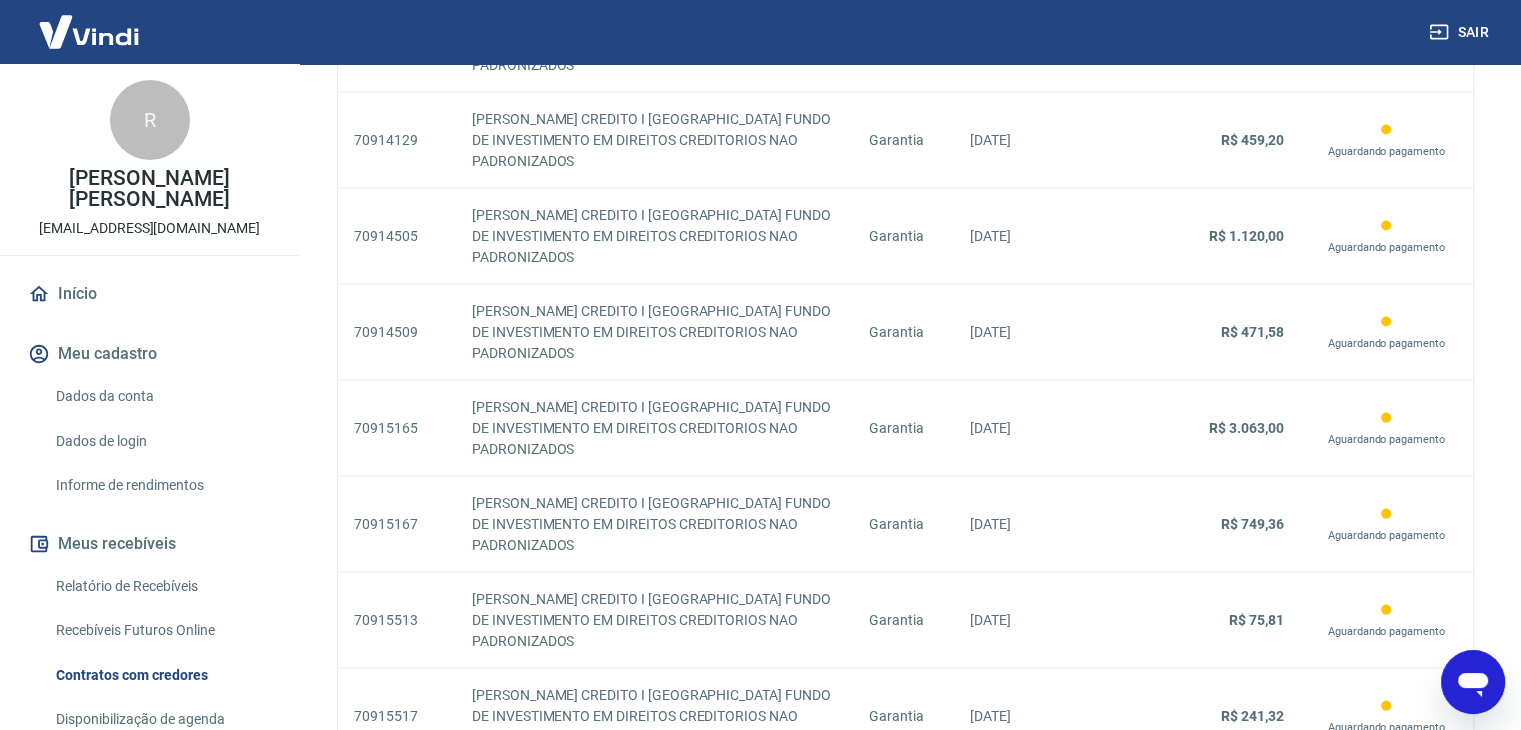 click on "Início Meu cadastro Dados da conta Dados de login Informe de rendimentos Meus recebíveis Relatório de Recebíveis Recebíveis Futuros Online Contratos com credores Disponibilização de agenda Conta Digital Saldo e Extrato Saque Conta digital Segurança Fale conosco" at bounding box center (149, 668) 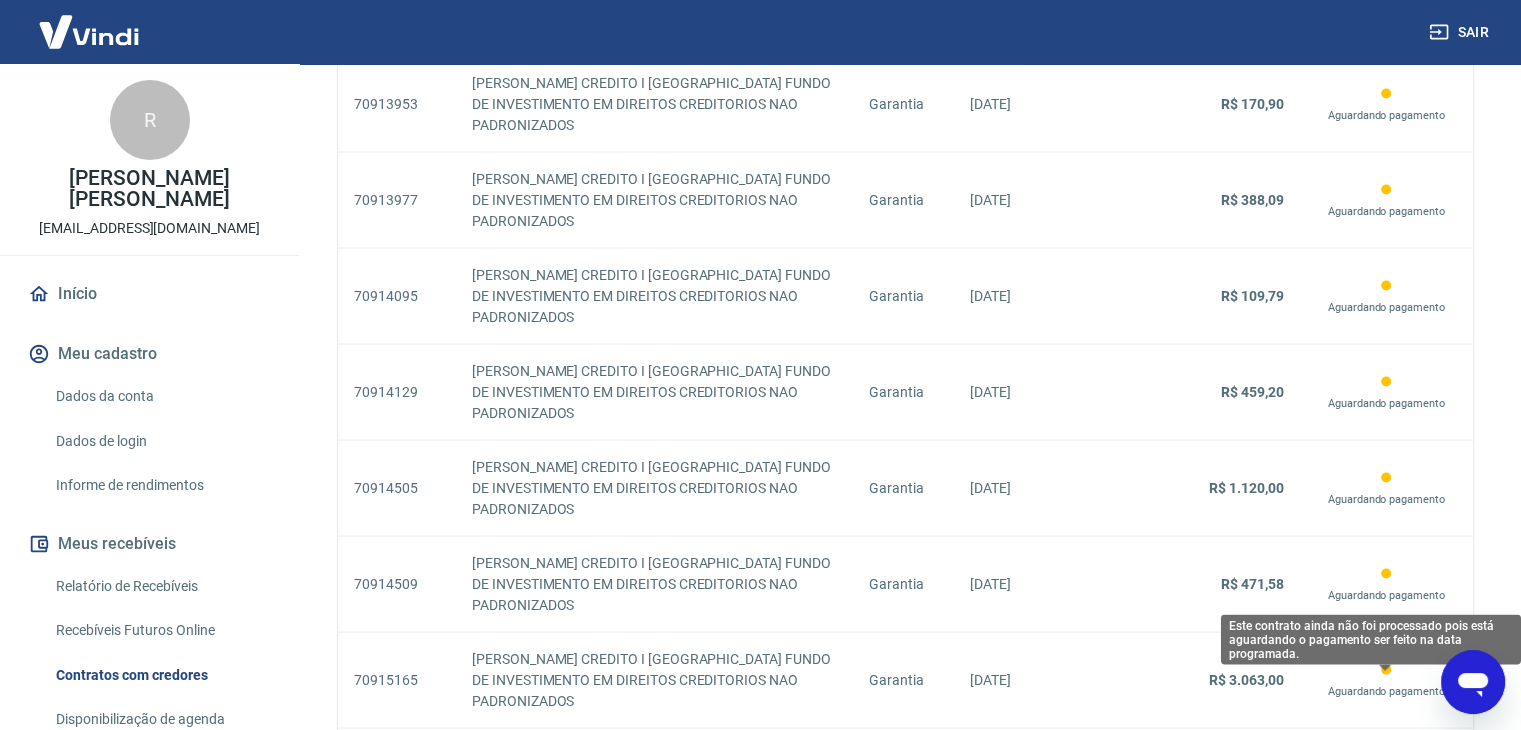scroll, scrollTop: 3819, scrollLeft: 0, axis: vertical 